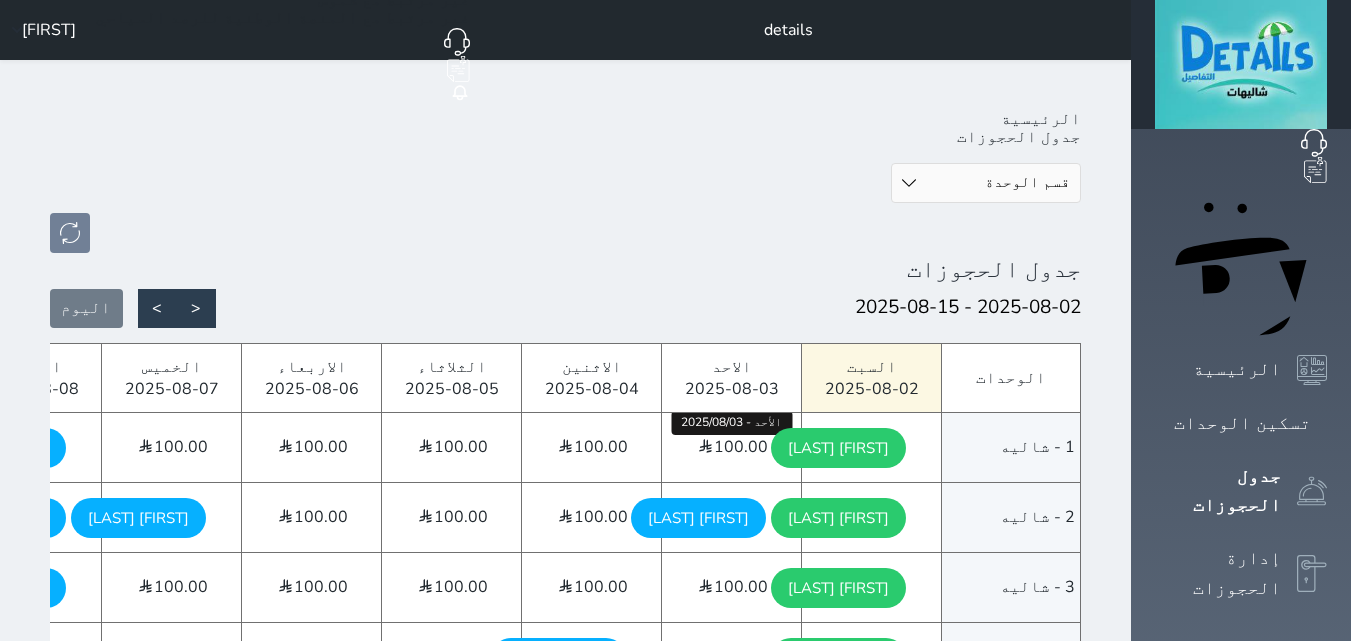 scroll, scrollTop: 200, scrollLeft: 0, axis: vertical 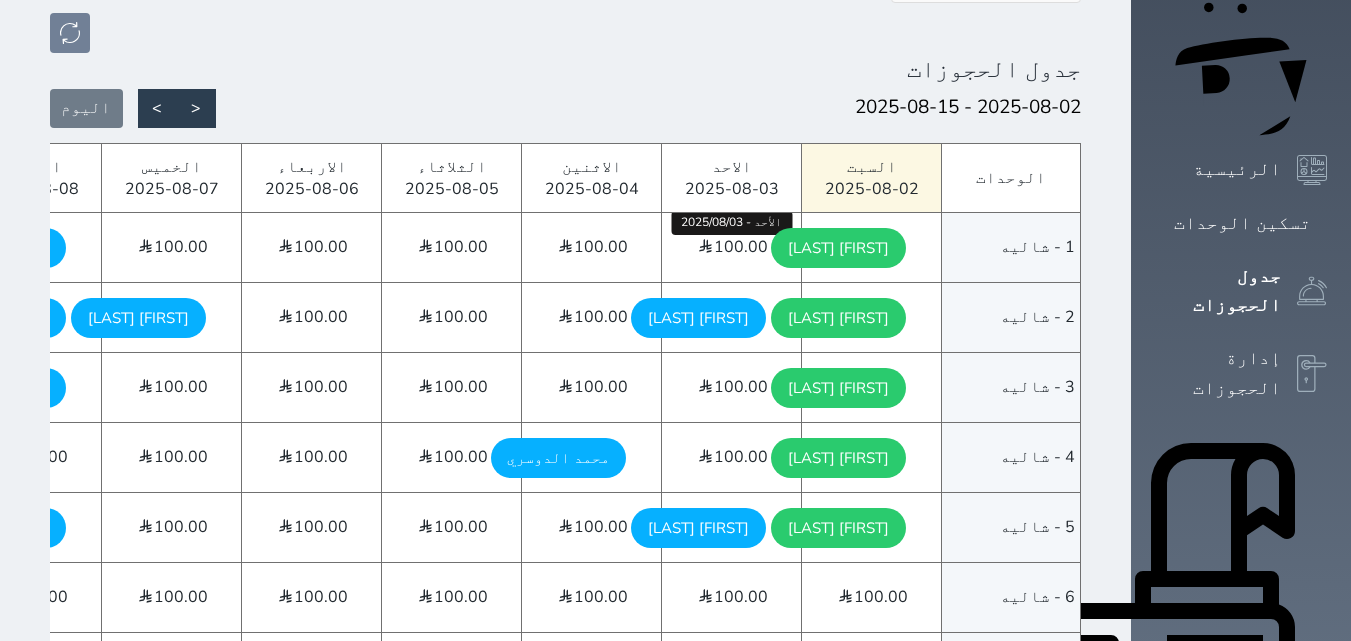 click on "100.00" at bounding box center (741, 247) 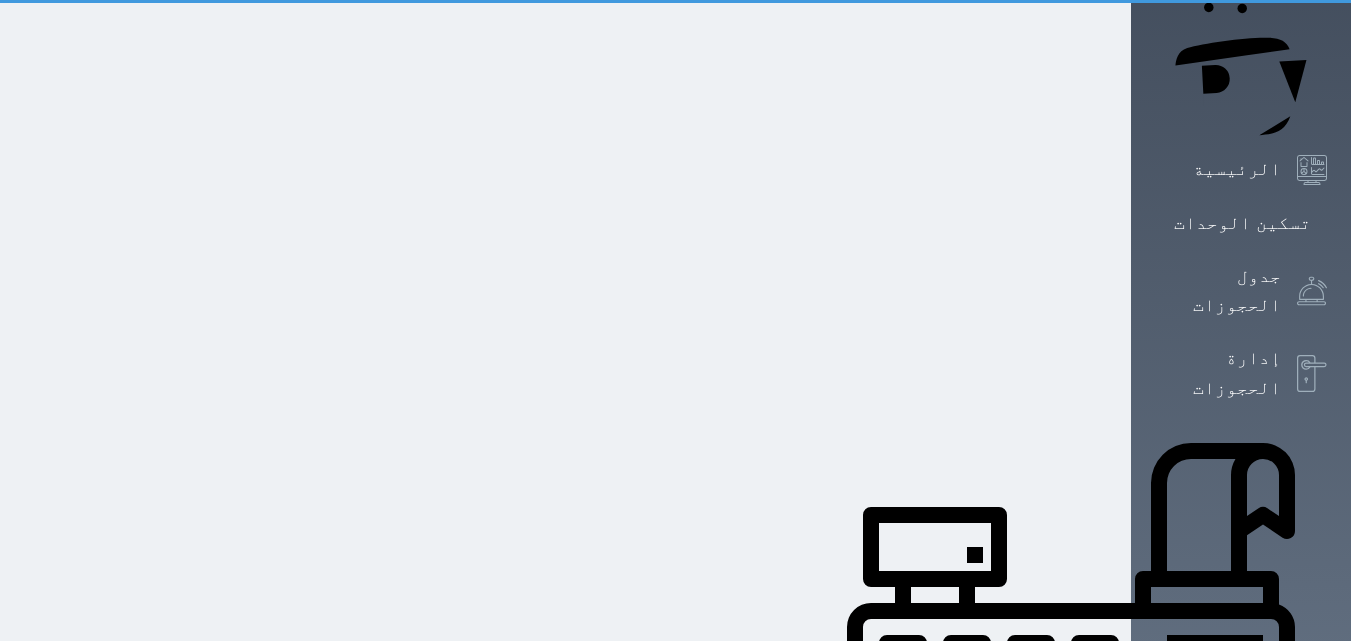scroll, scrollTop: 0, scrollLeft: 0, axis: both 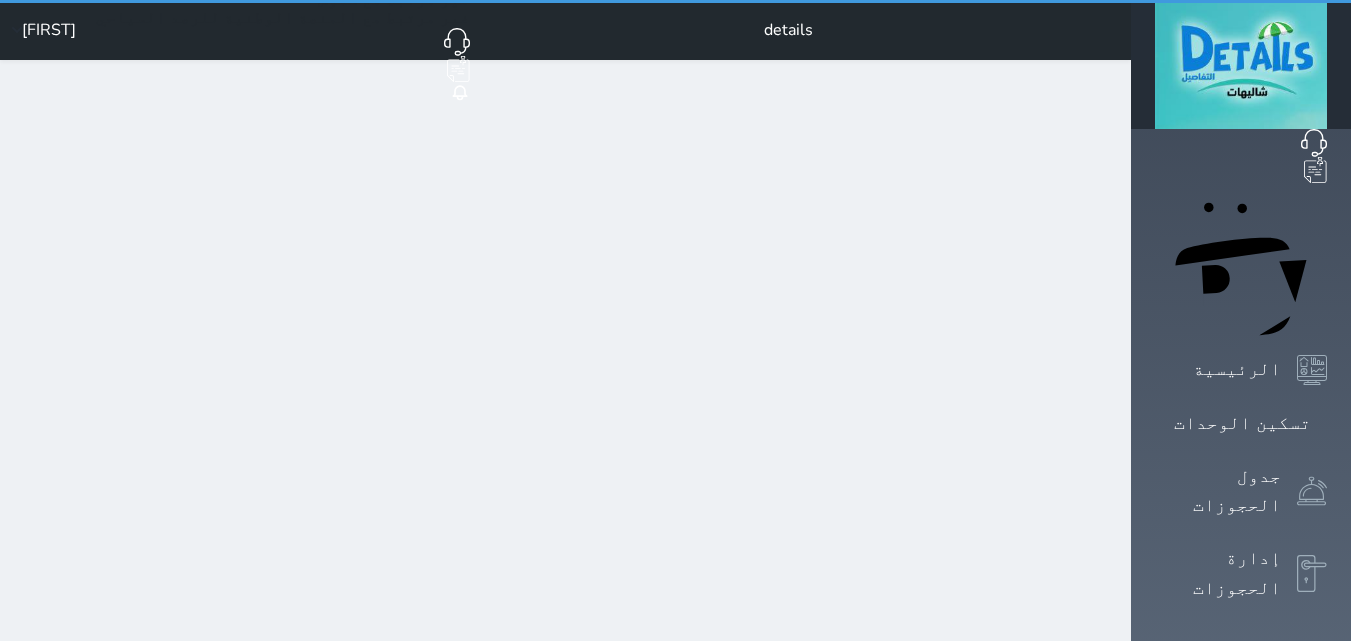 click at bounding box center [565, 233] 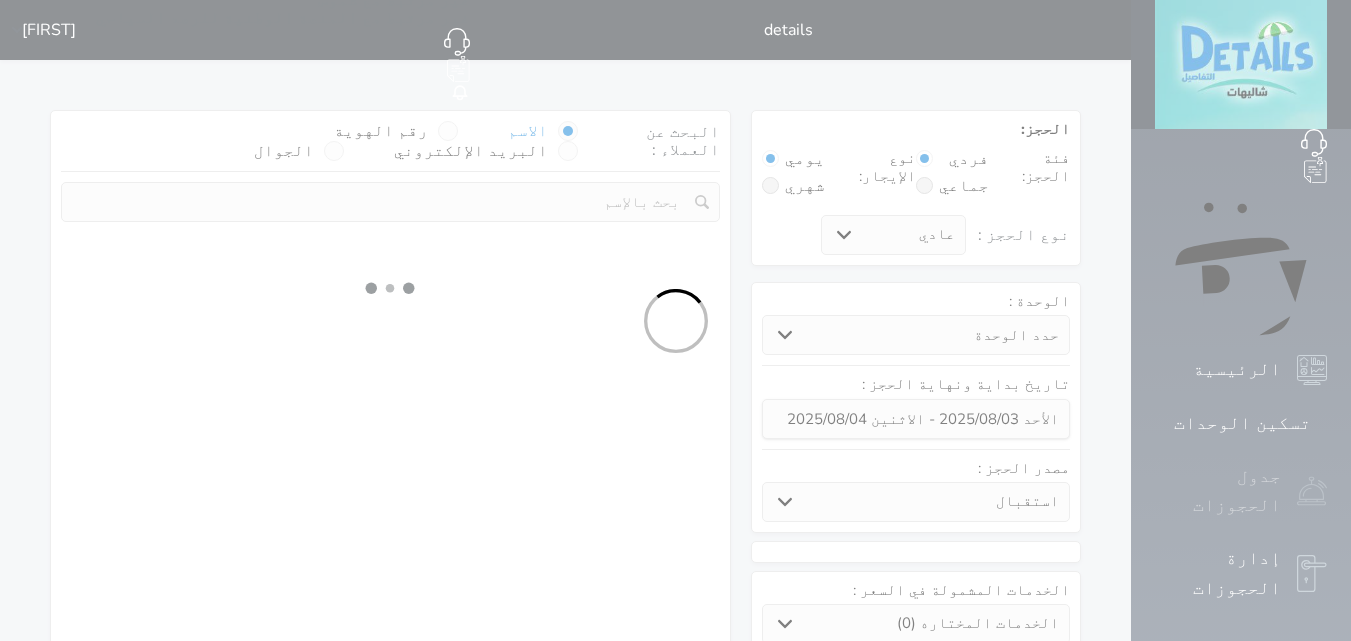 drag, startPoint x: 849, startPoint y: 185, endPoint x: 1290, endPoint y: 319, distance: 460.90887 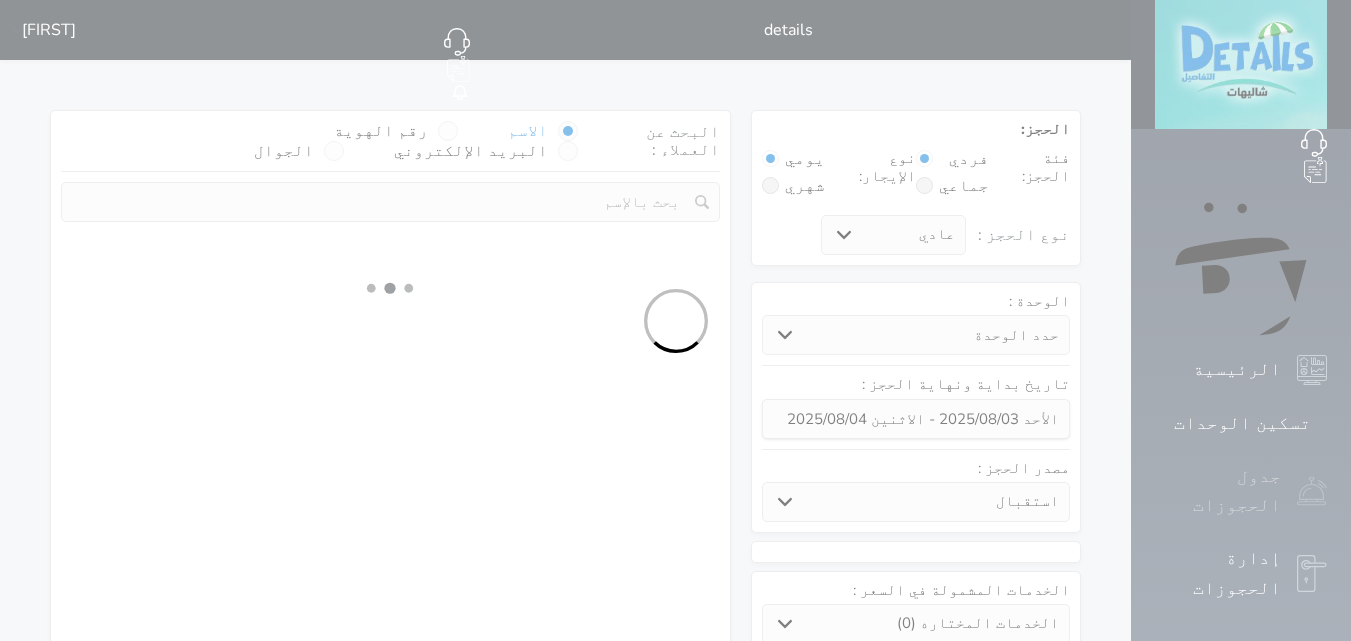 click on "جدول الحجوزات" at bounding box center (1218, 491) 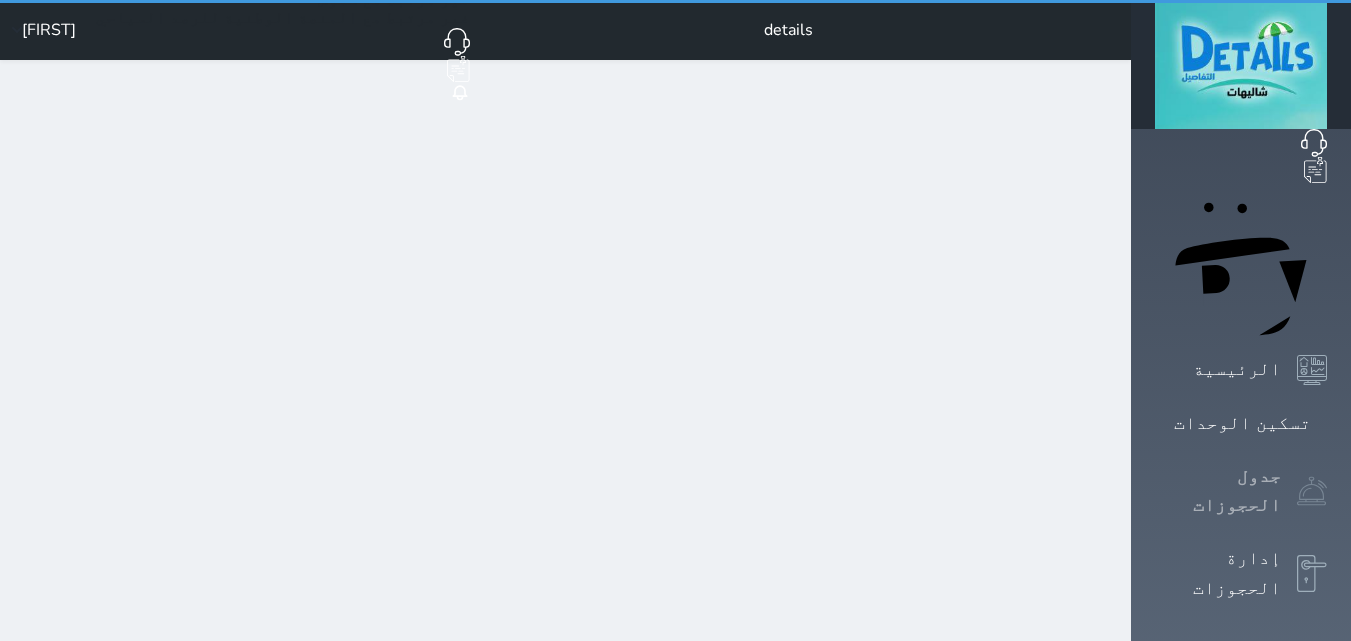 select 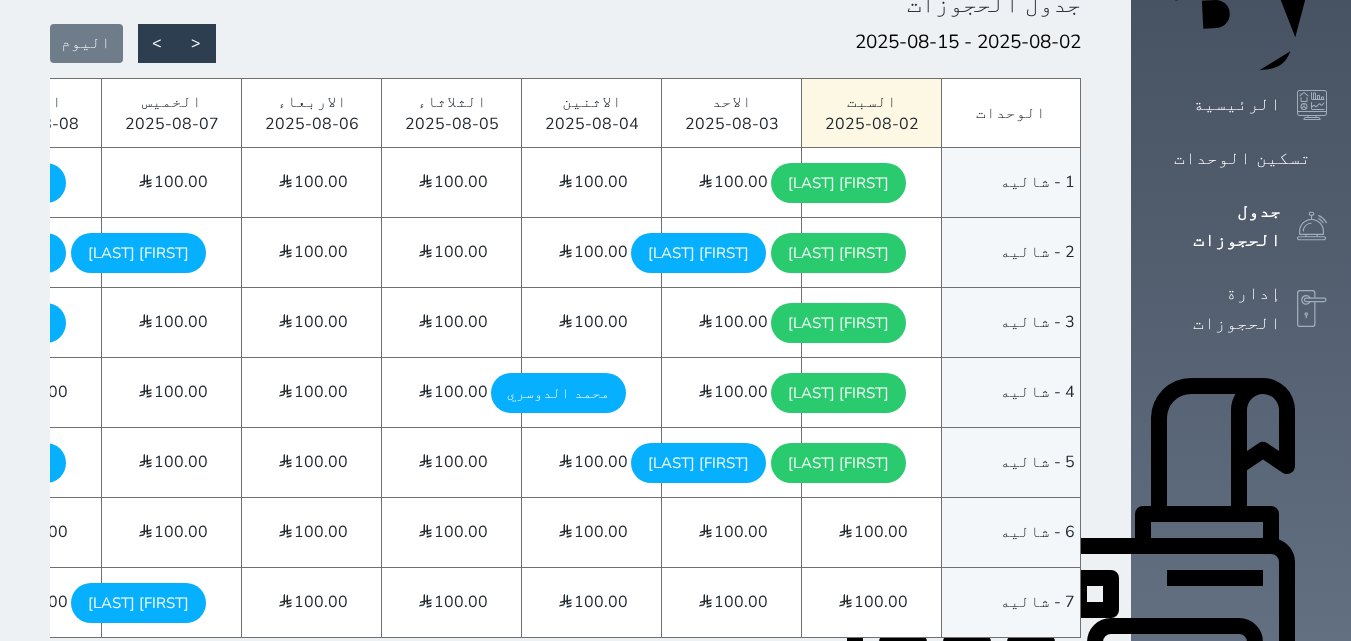 scroll, scrollTop: 300, scrollLeft: 0, axis: vertical 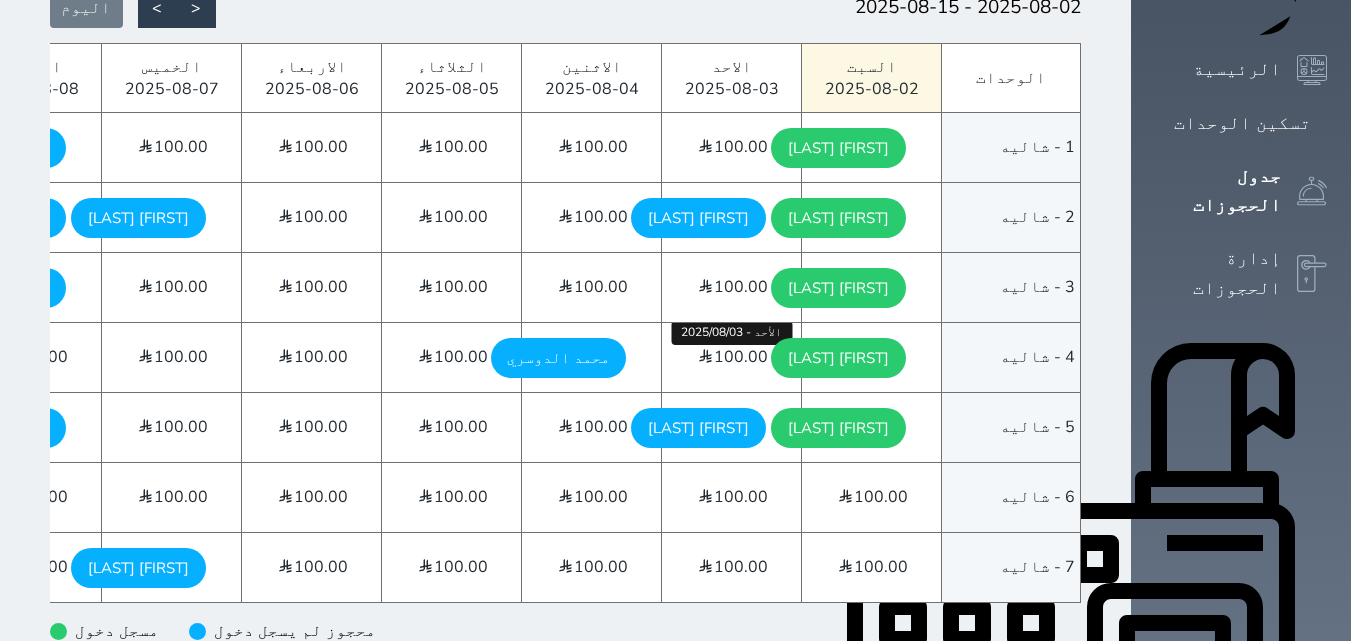 click on "الأحد - 2025/08/03" at bounding box center [731, 333] 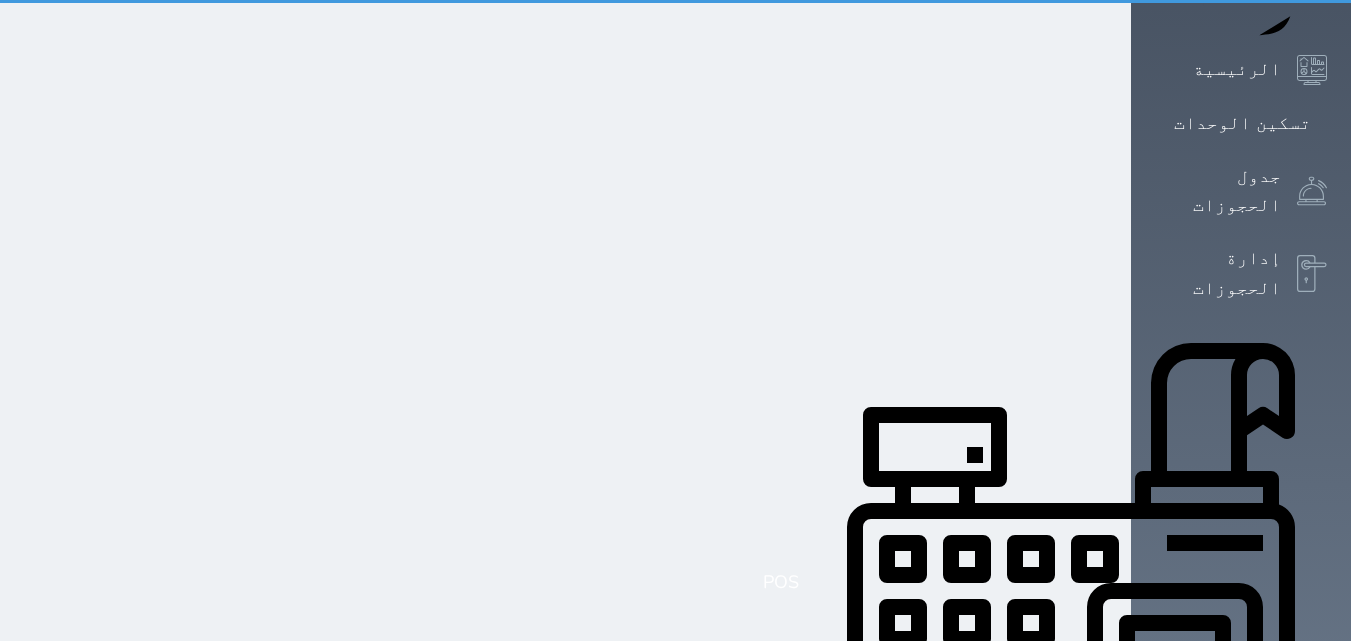 scroll, scrollTop: 0, scrollLeft: 0, axis: both 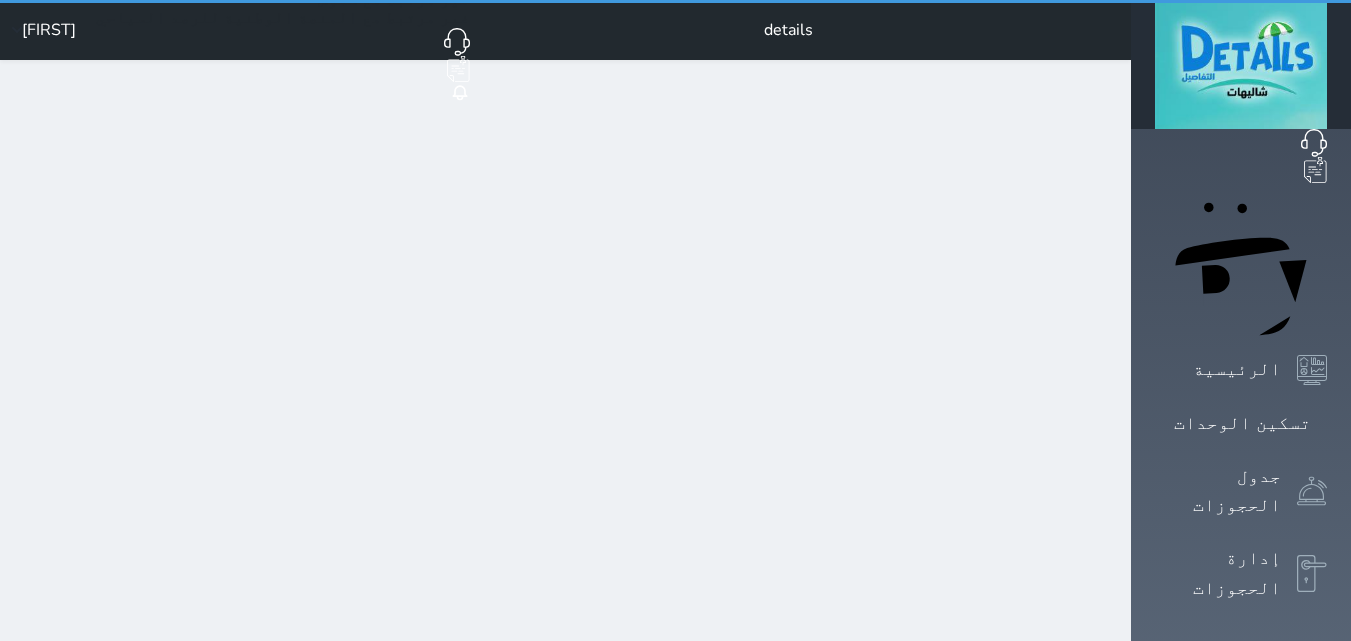 select on "1" 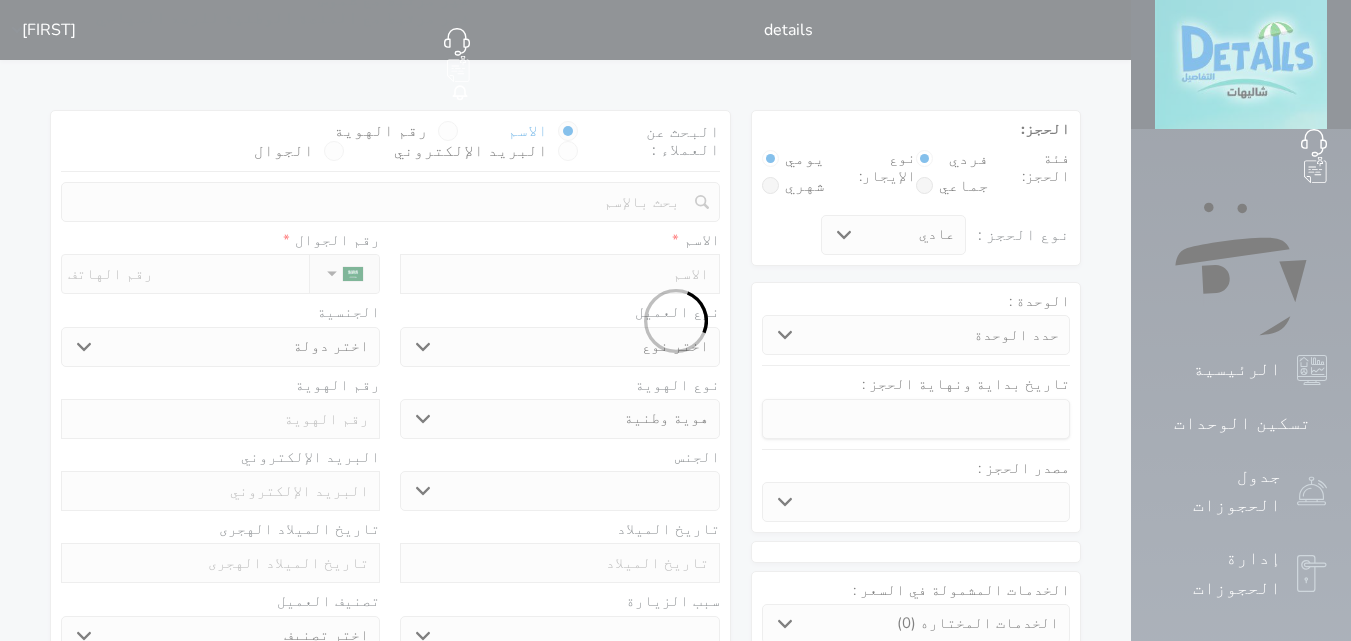 select 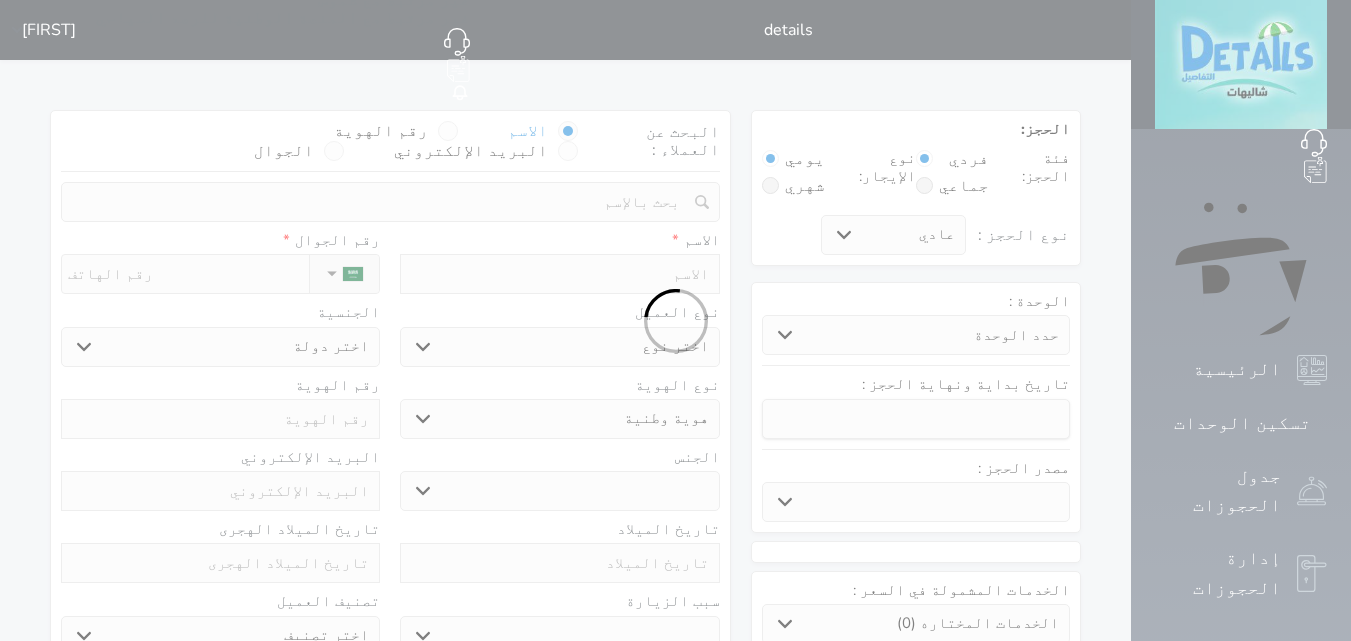 select 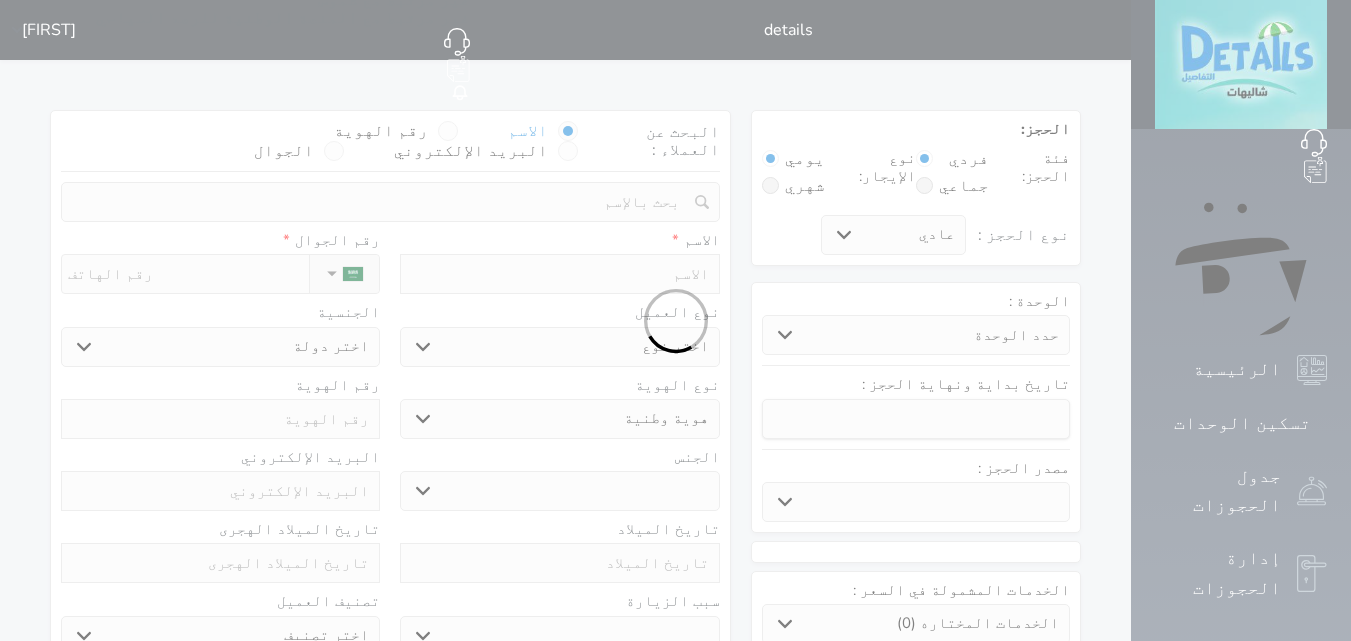 select 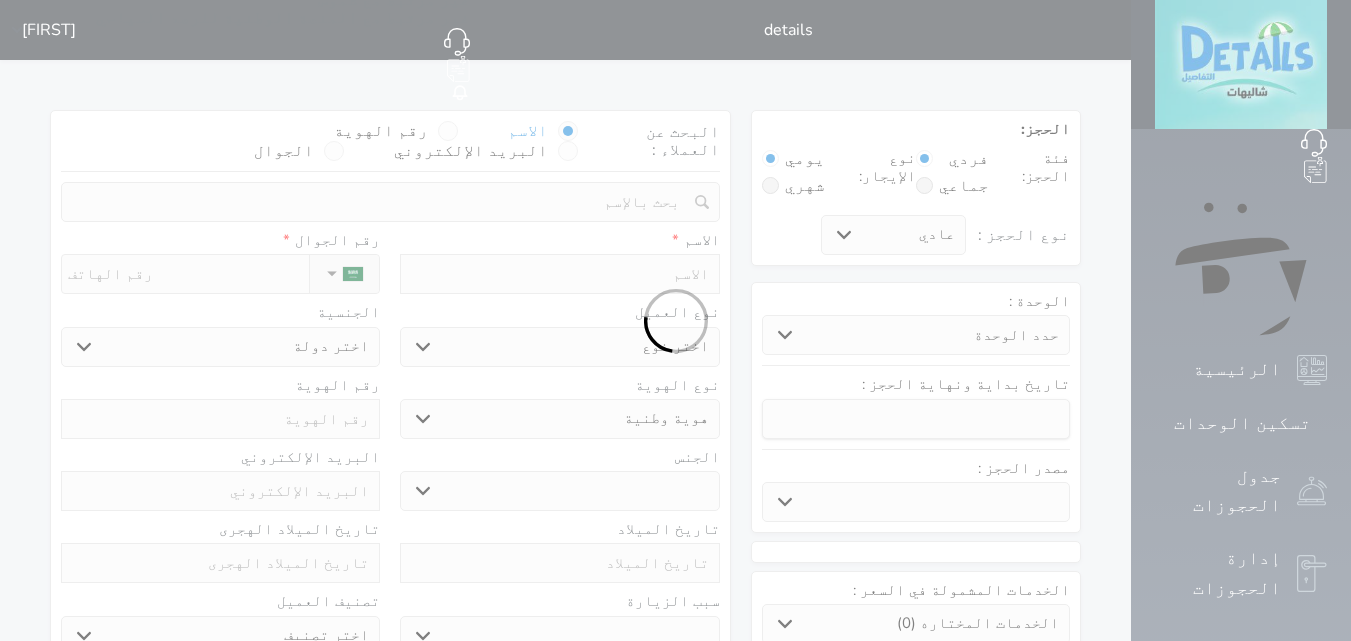 select 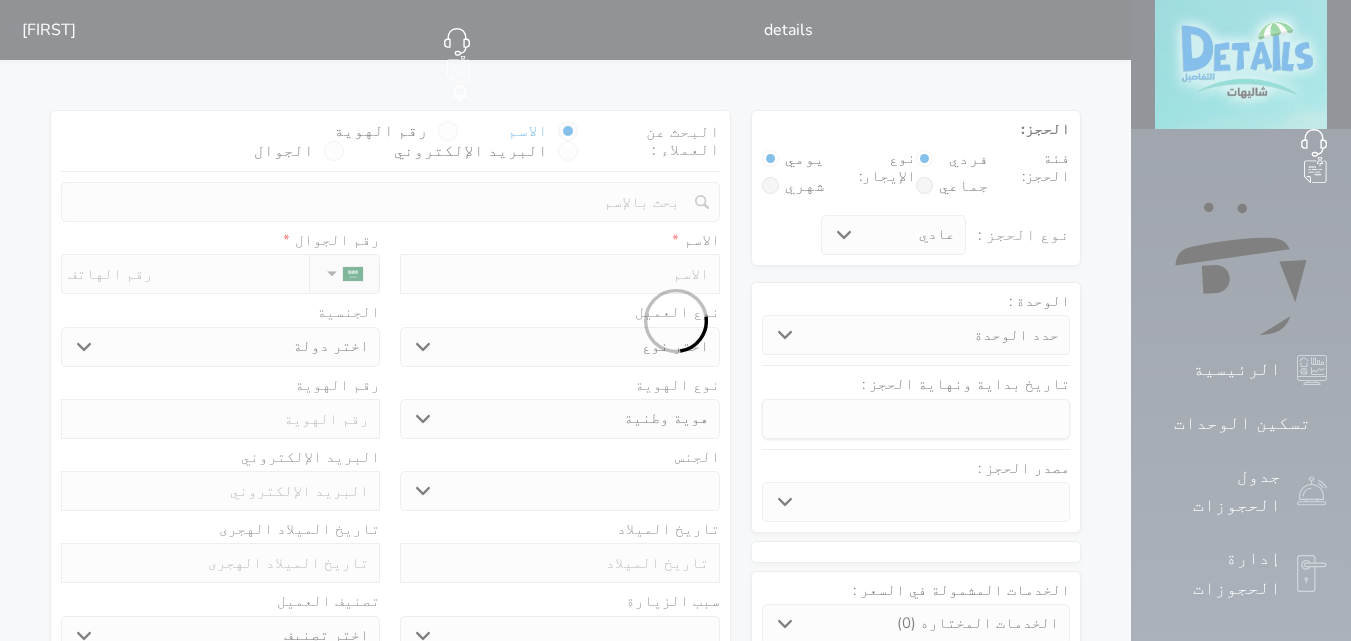 select 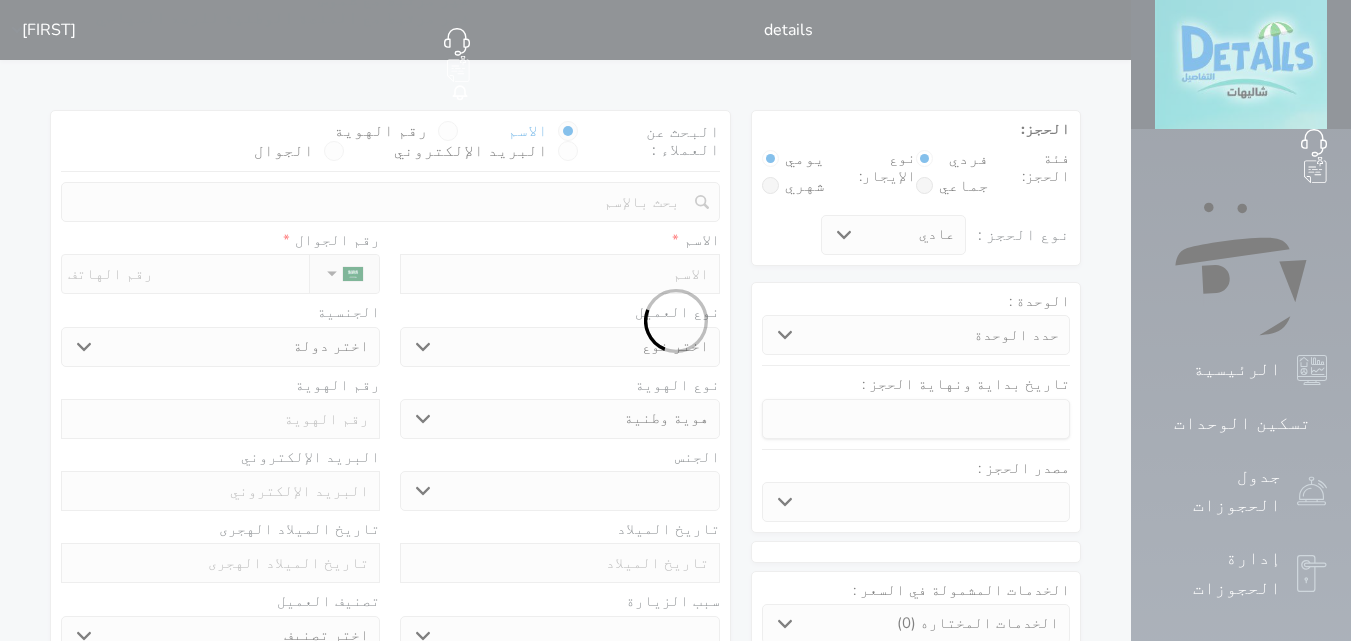 select on "23130" 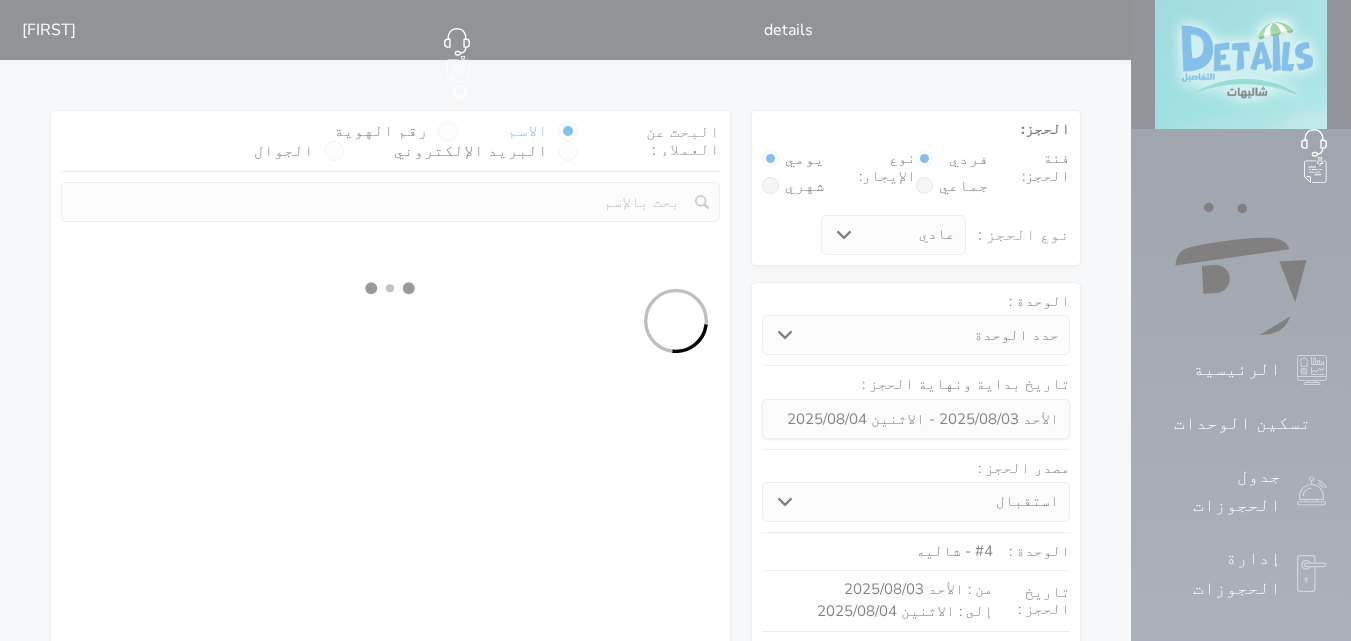 select 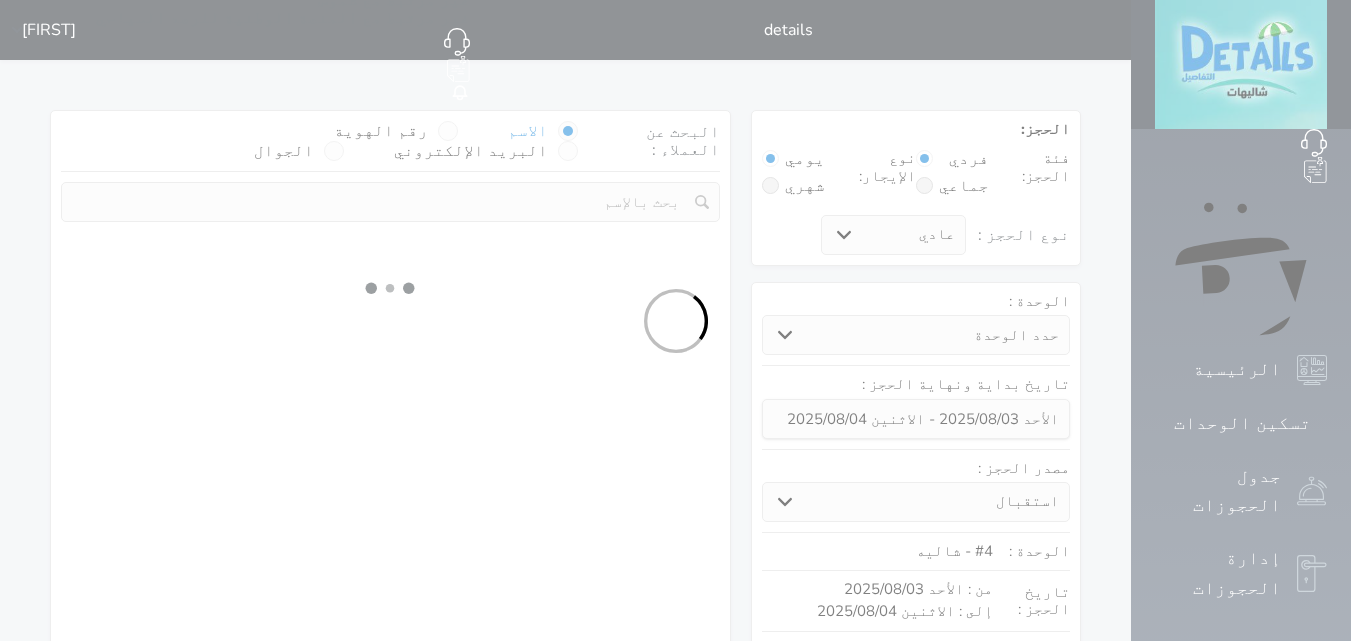 select on "1" 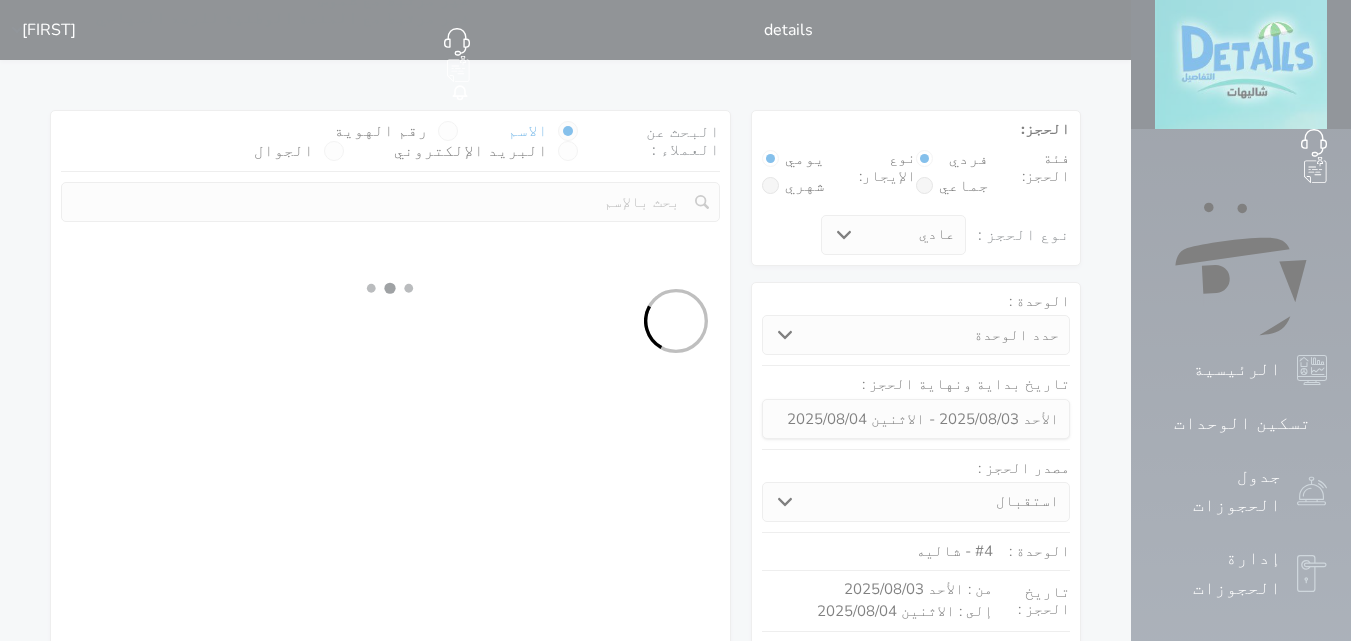 select on "113" 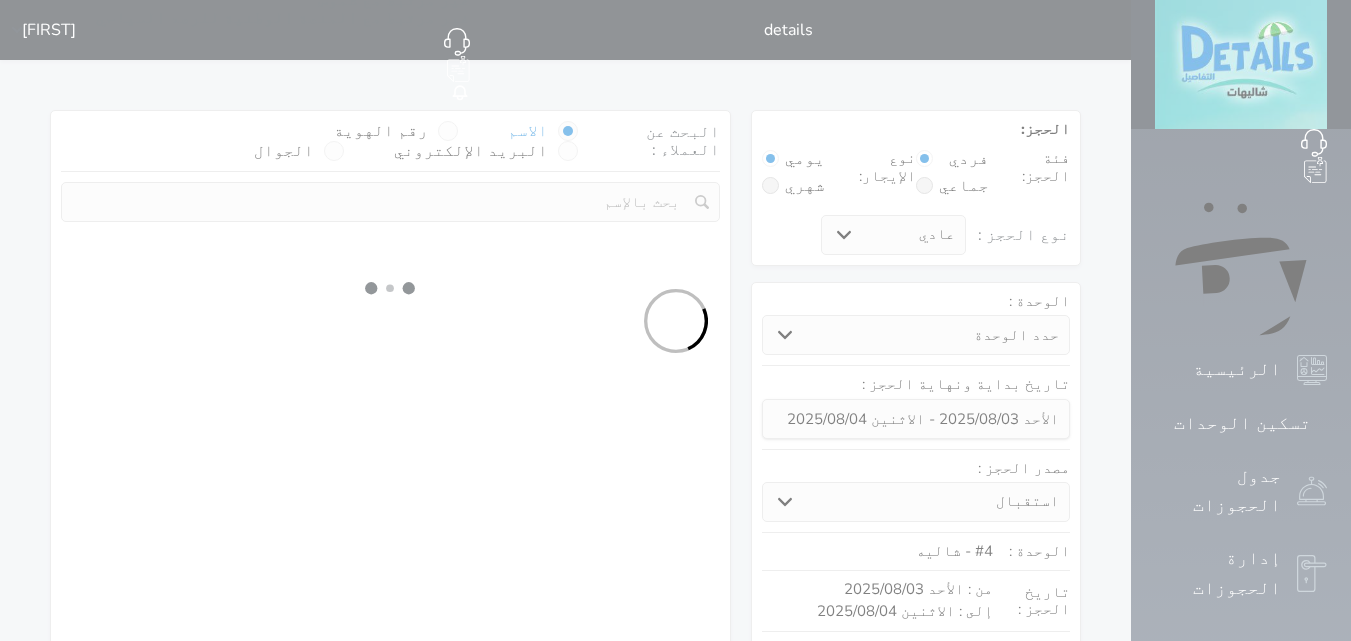select on "1" 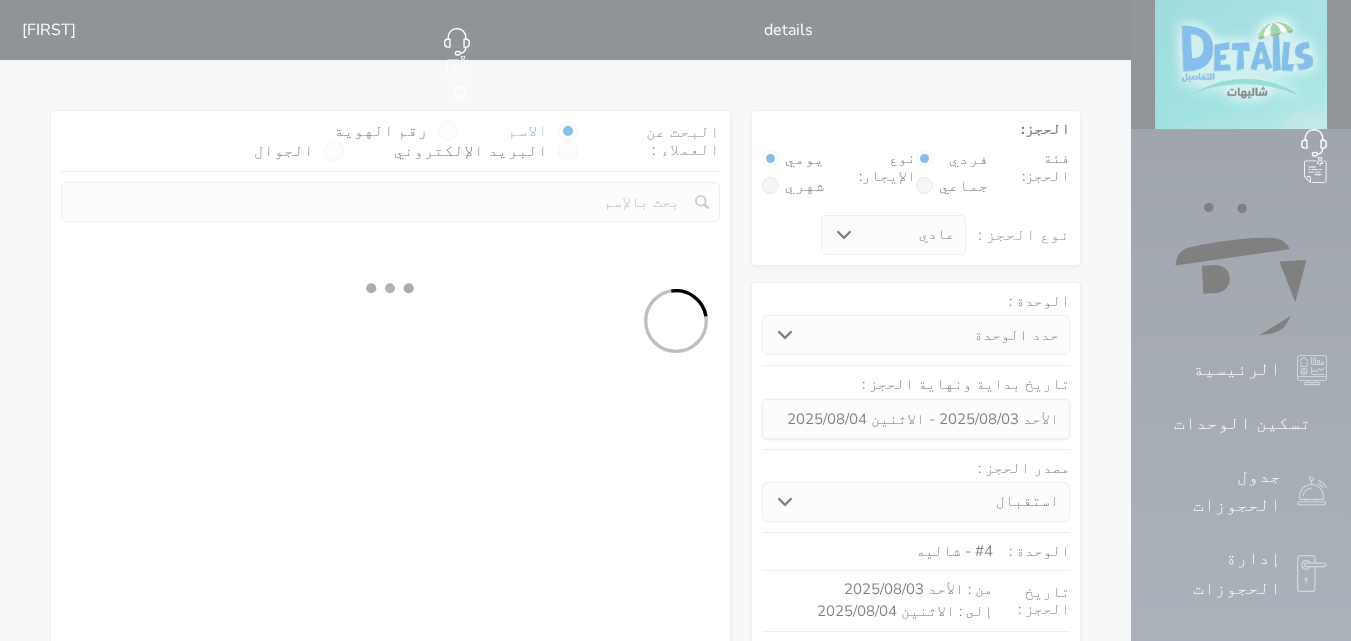 select 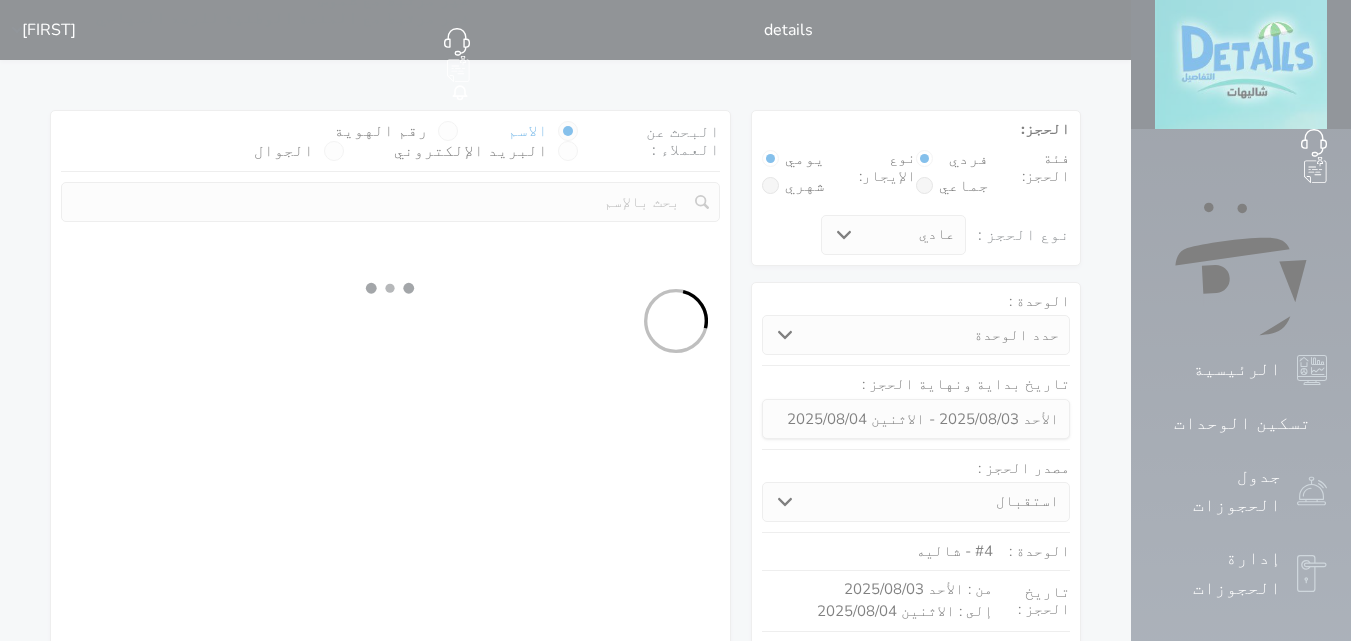 select on "7" 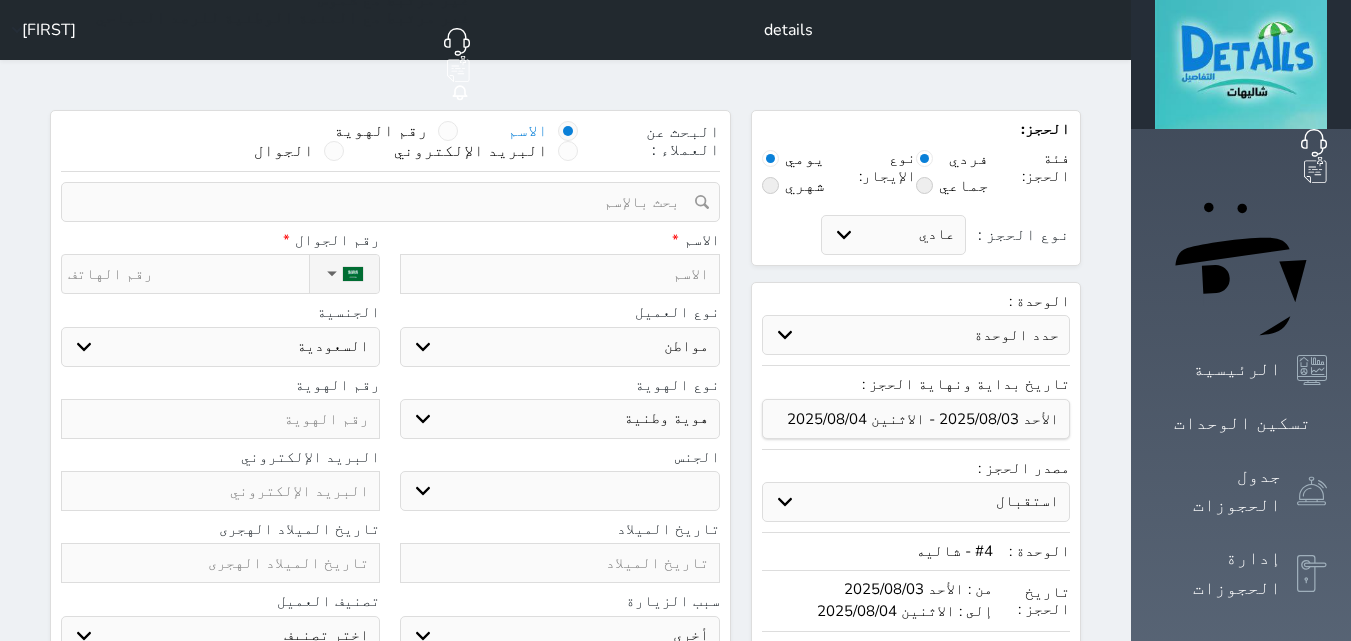 click at bounding box center (559, 274) 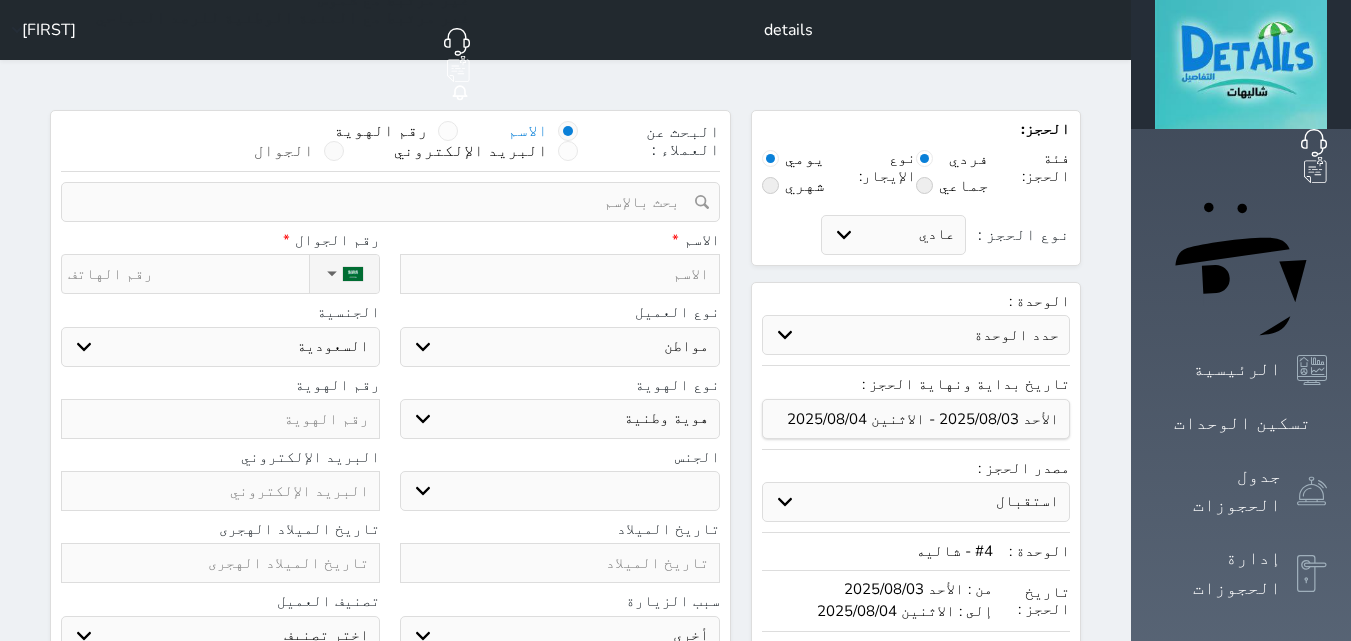 drag, startPoint x: 205, startPoint y: 99, endPoint x: 226, endPoint y: 102, distance: 21.213203 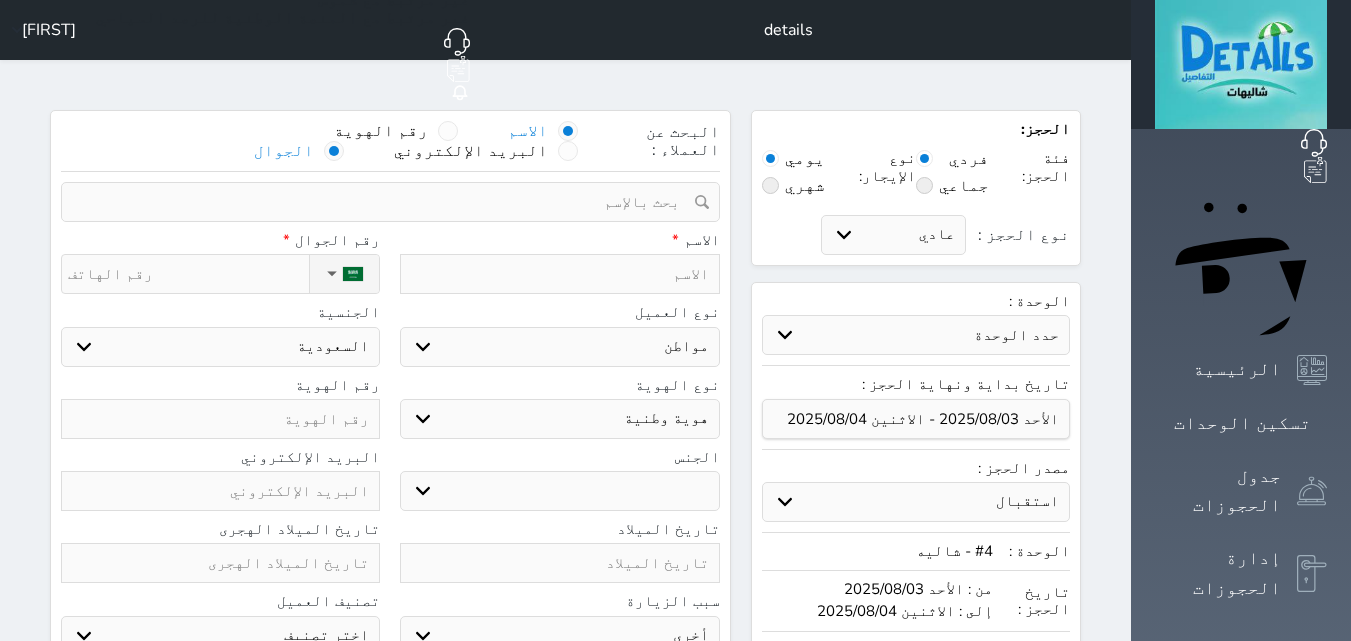 select 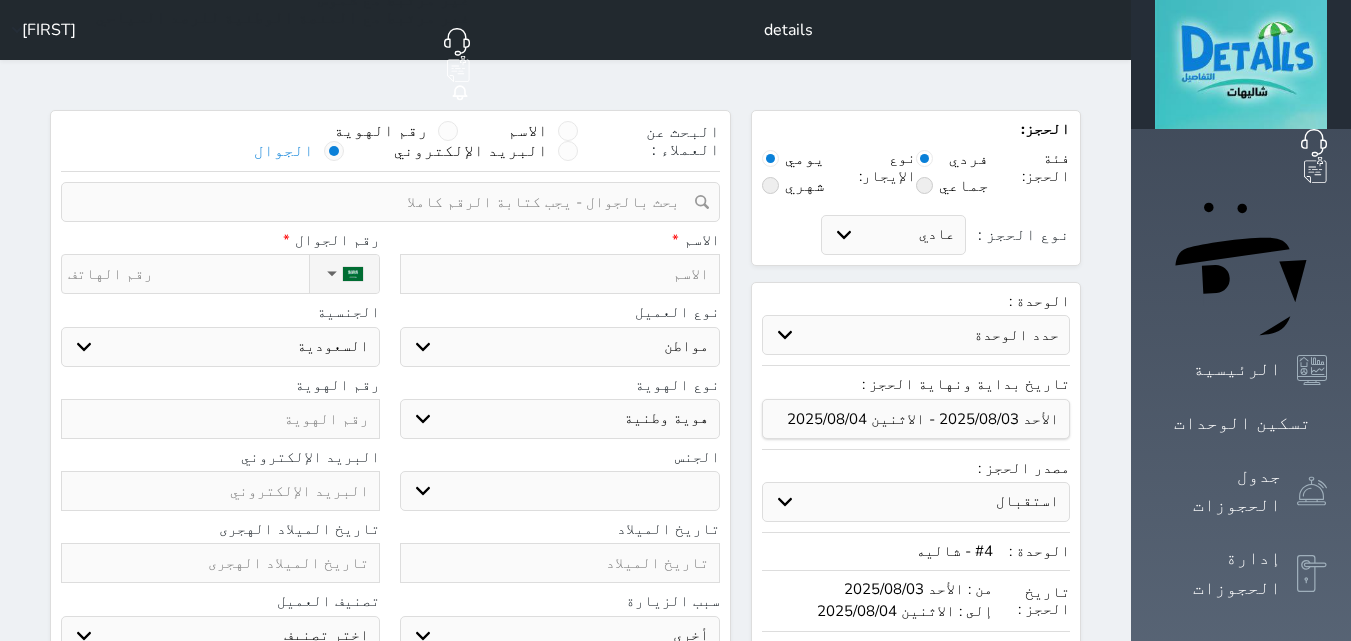 click on "الاسم *" at bounding box center (559, 240) 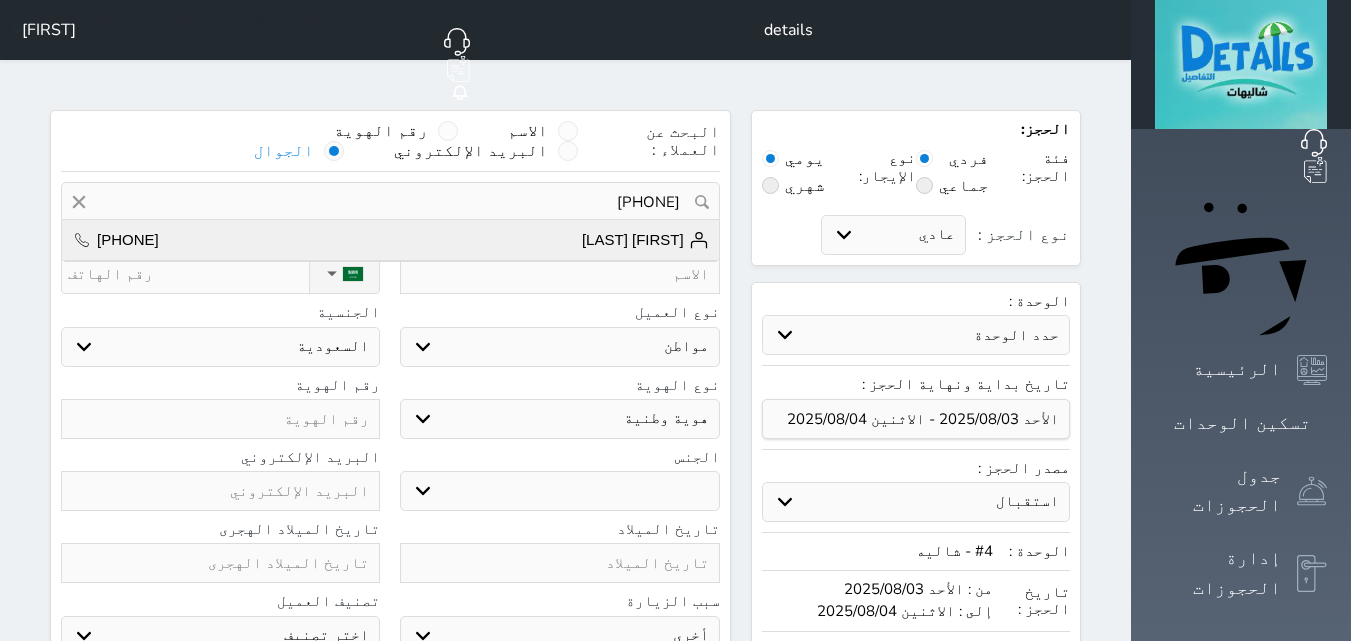click on "[FIRST] [LAST]" at bounding box center [645, 240] 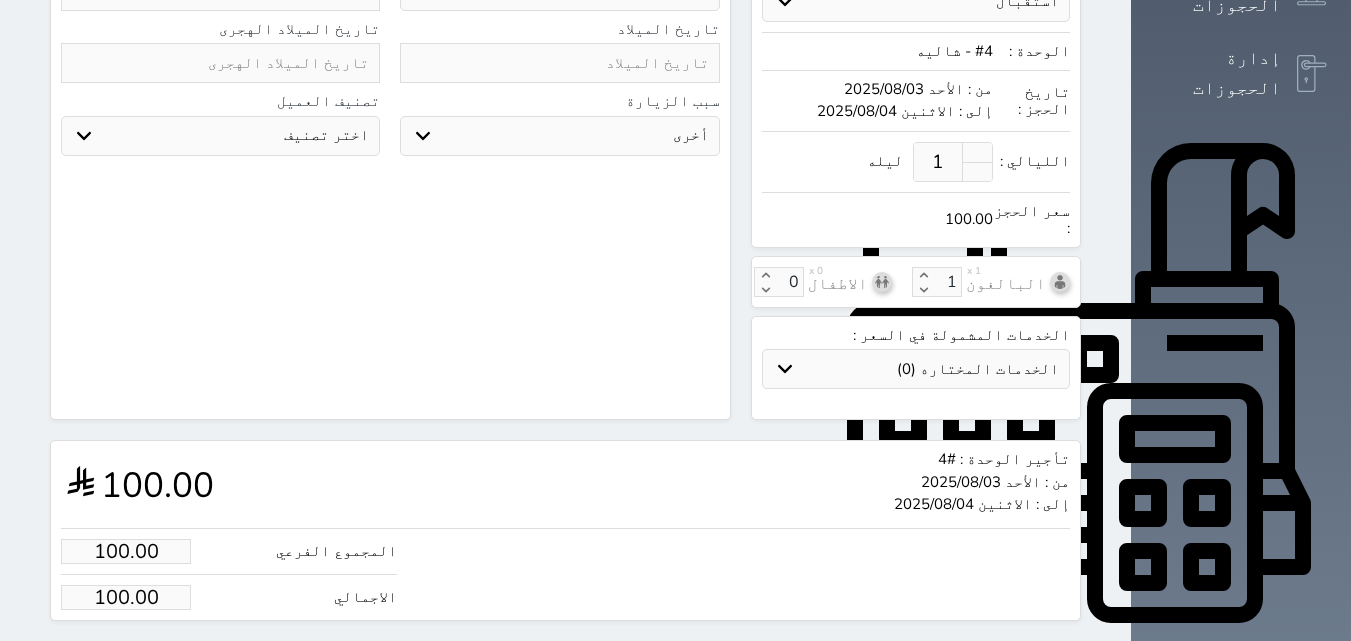 select 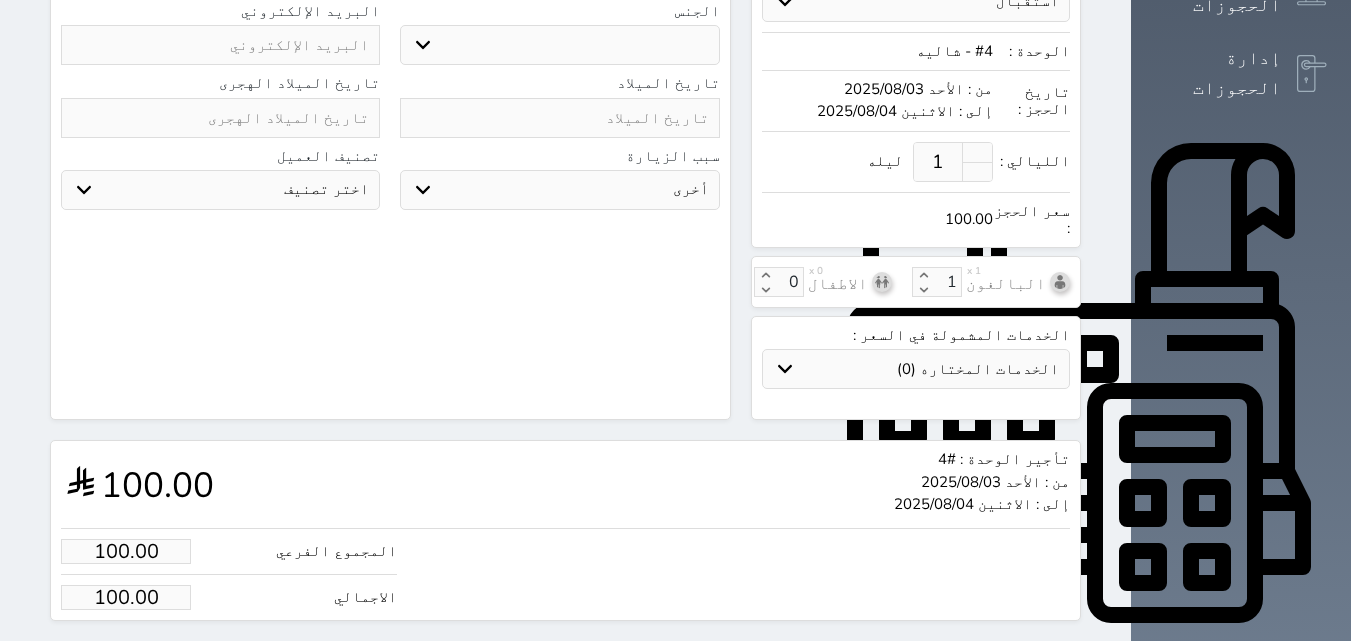 scroll, scrollTop: 504, scrollLeft: 0, axis: vertical 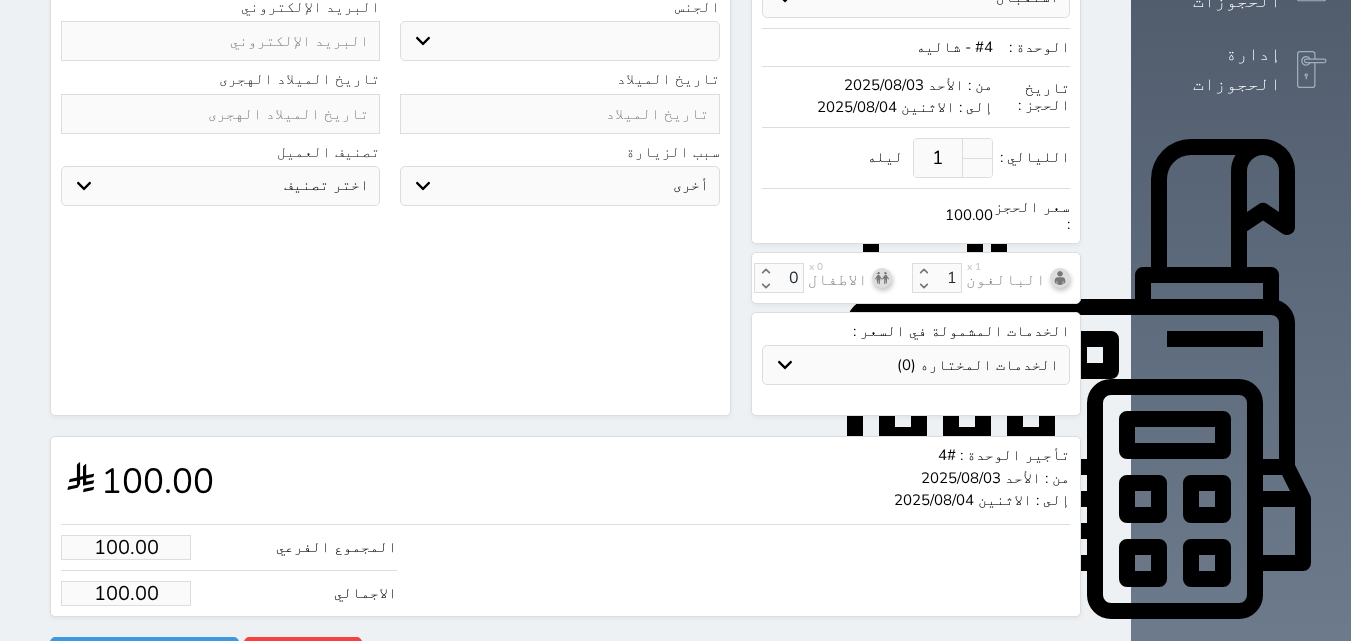 type on "100" 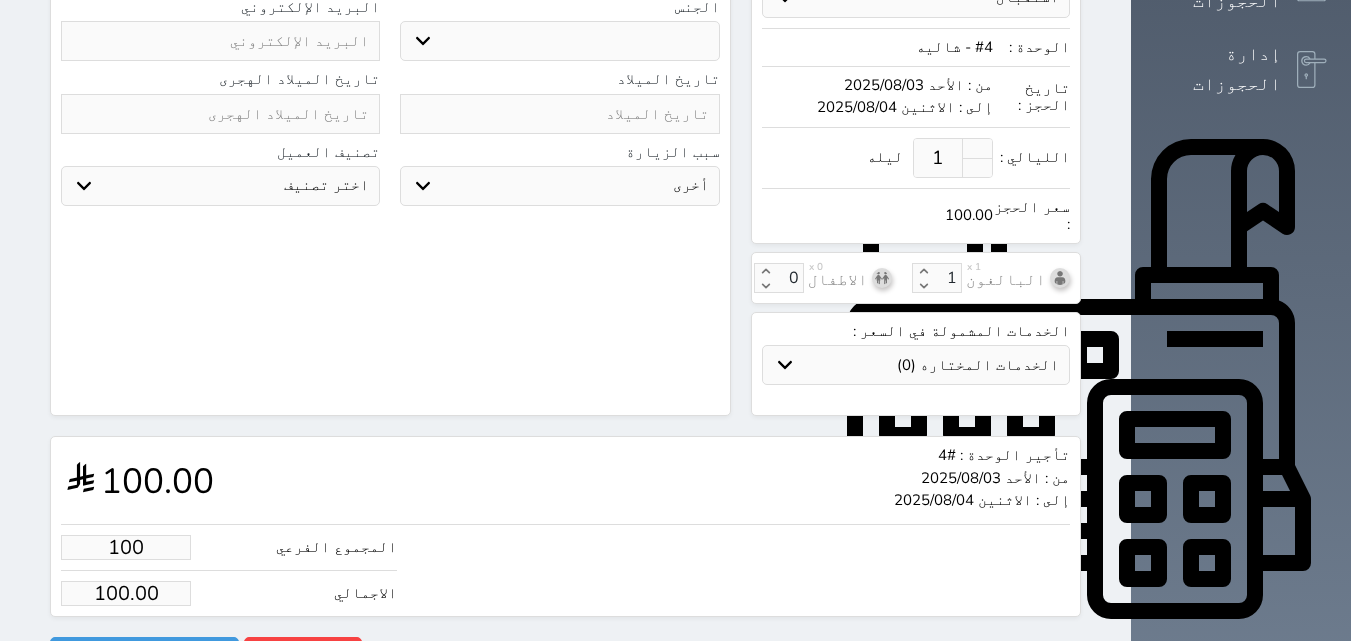 select 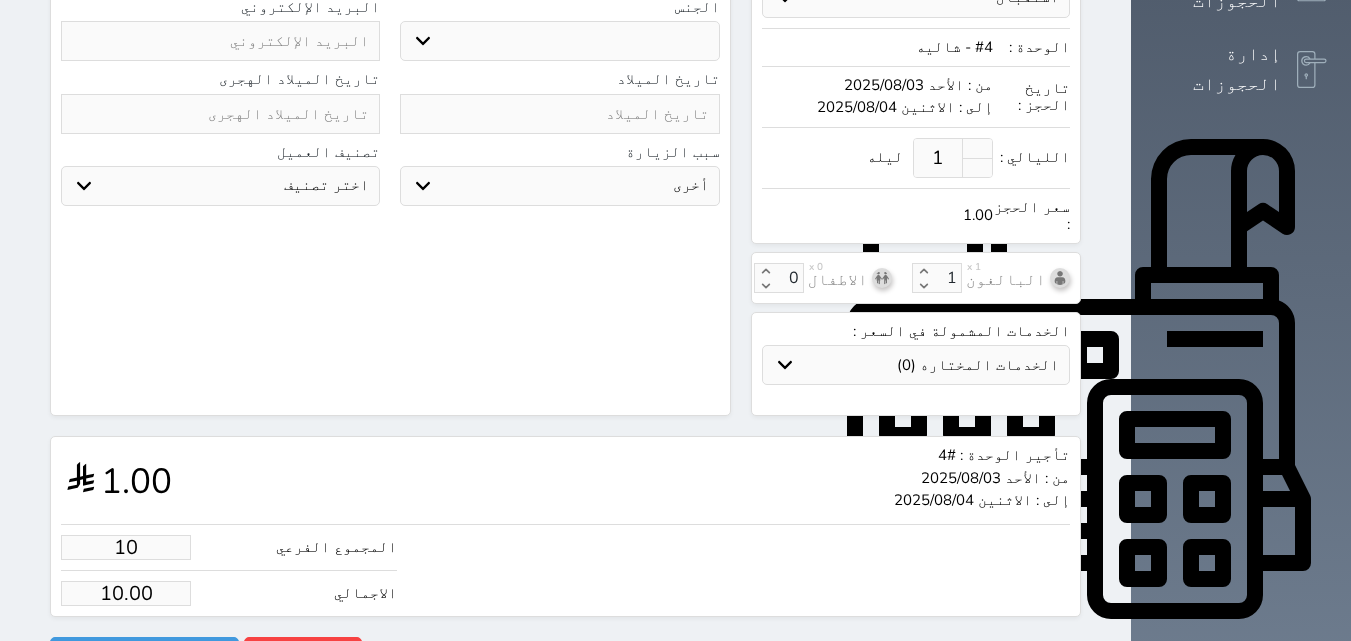 type on "1" 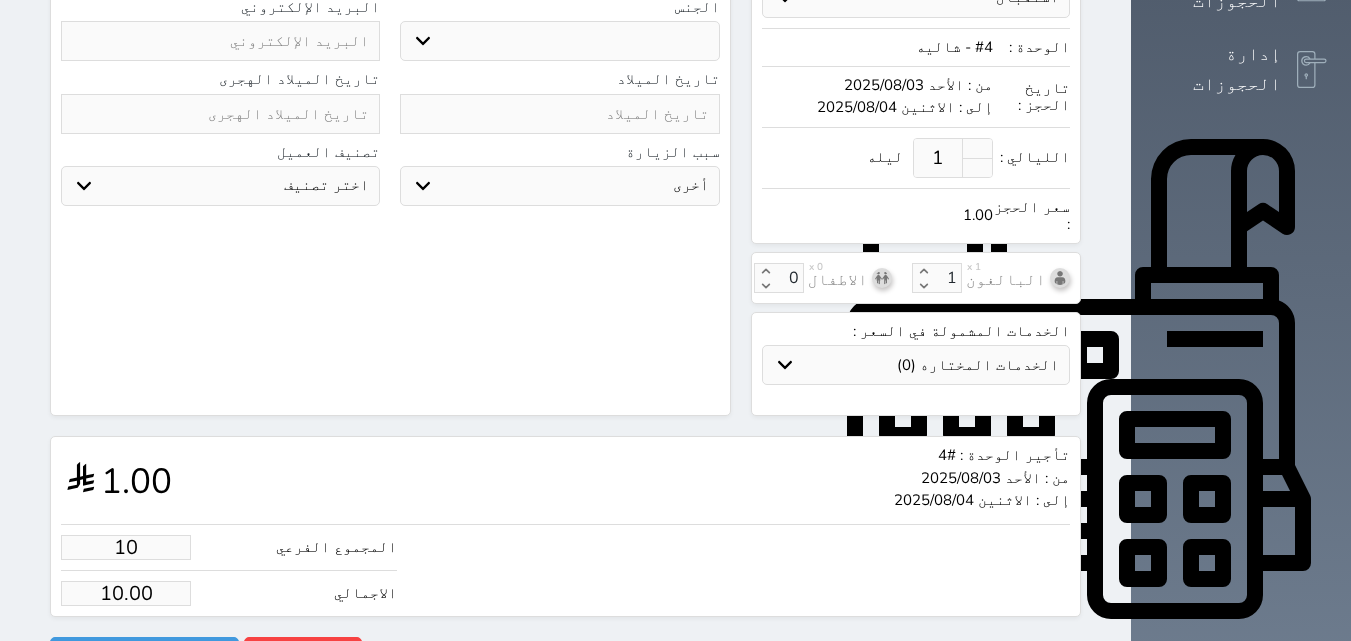 type on "1.00" 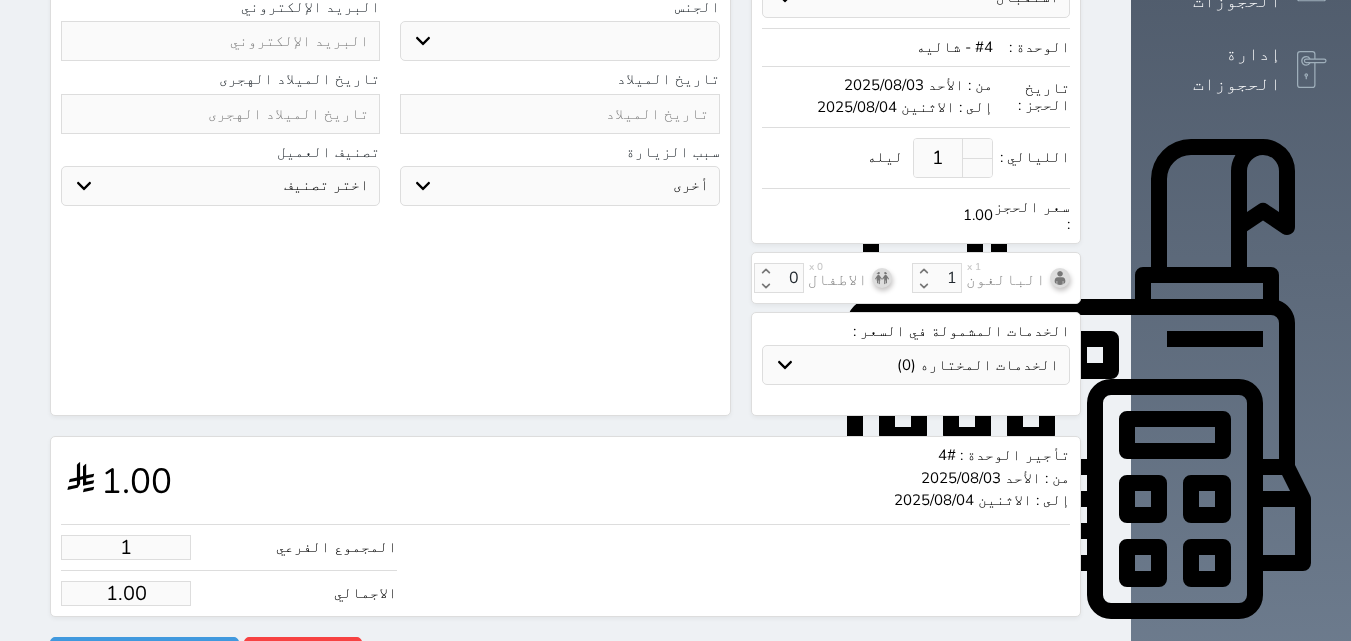 type 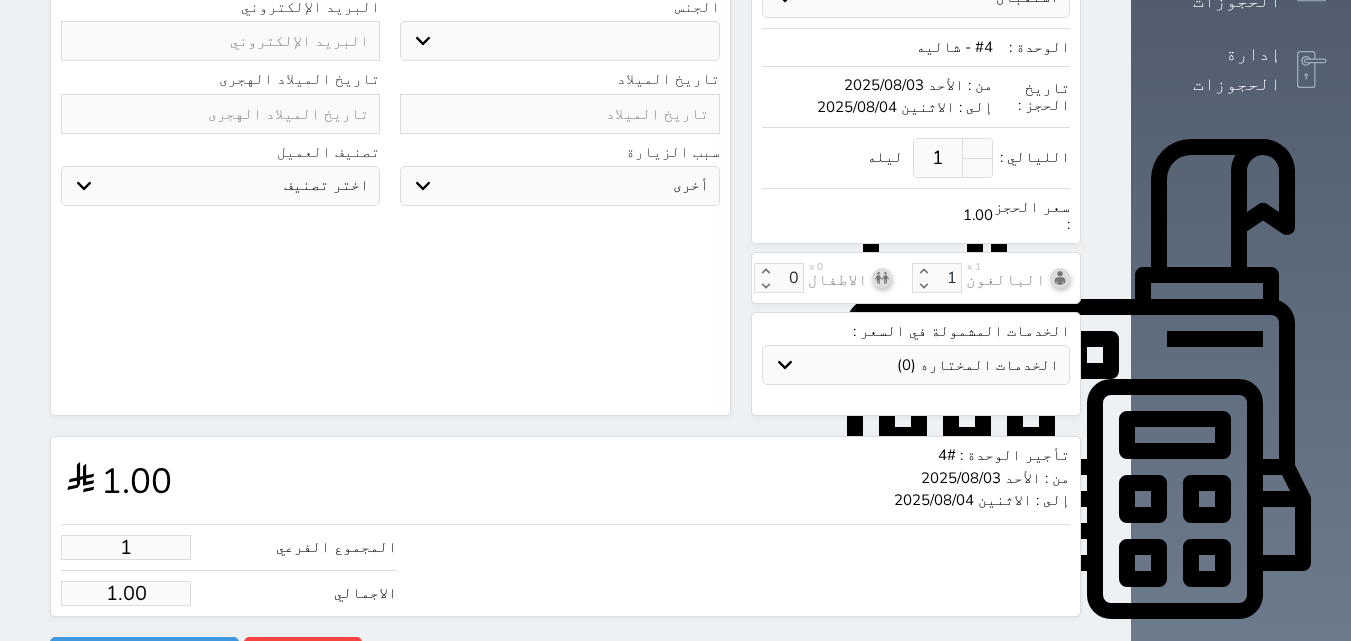 select 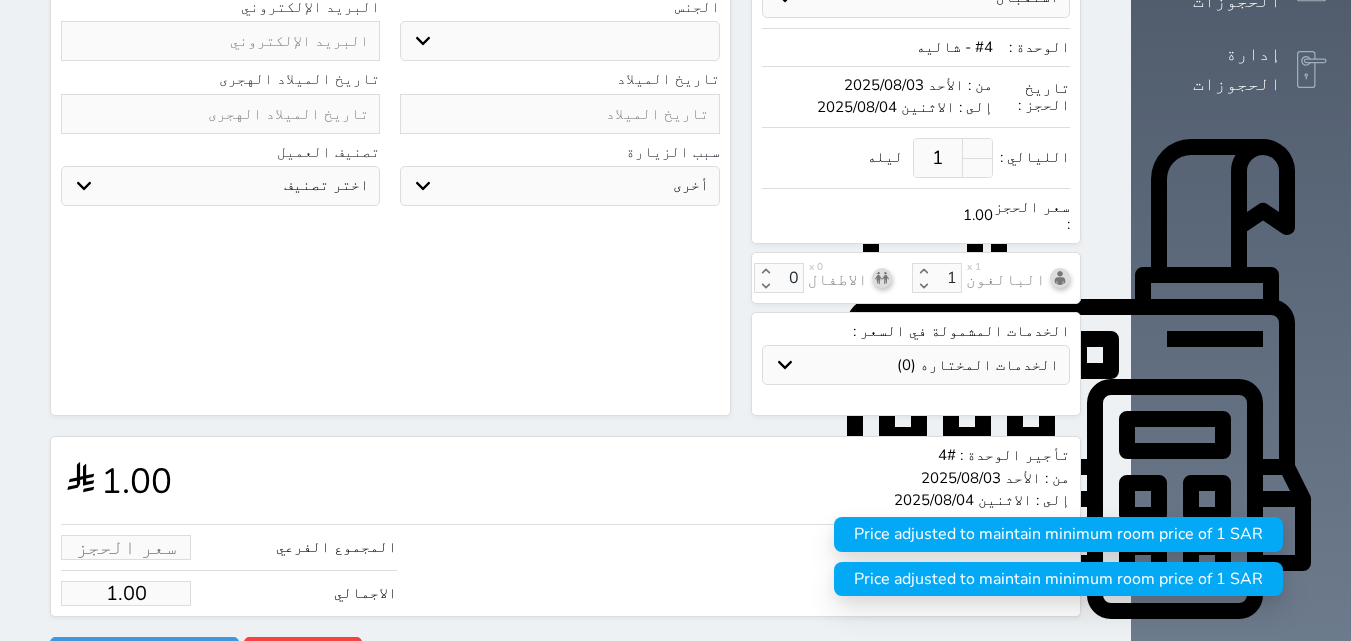 type on "4" 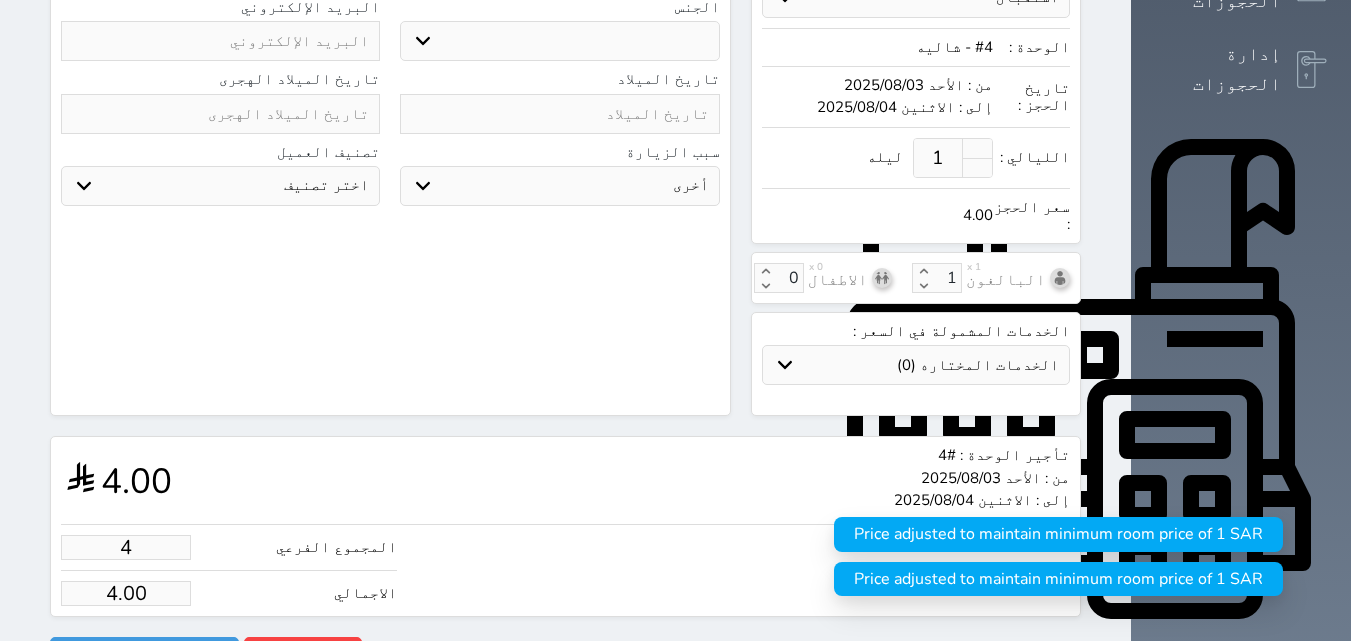 type on "40" 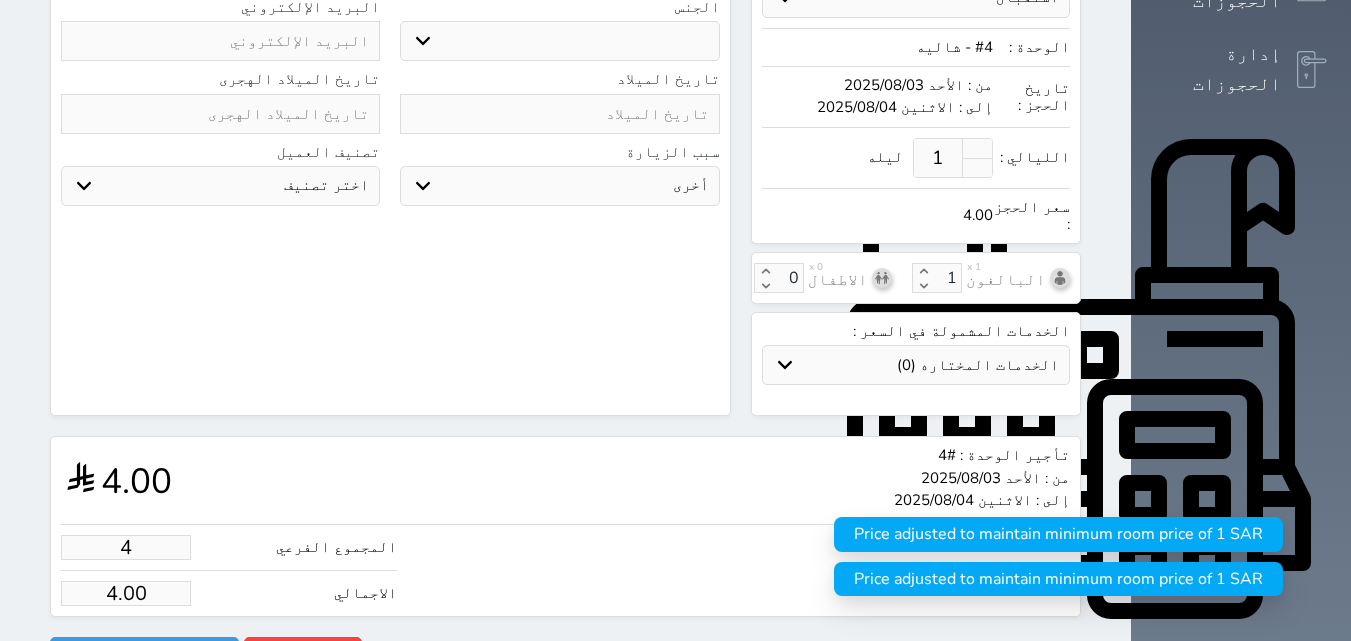 type on "40.00" 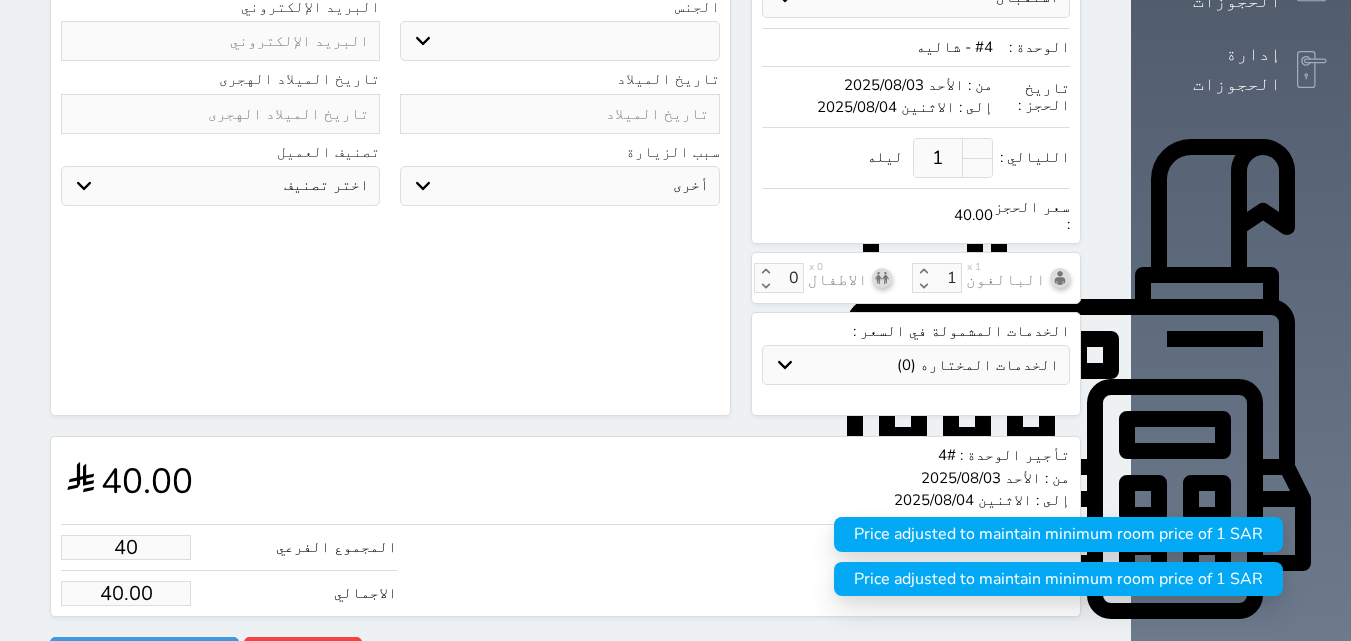 type on "400" 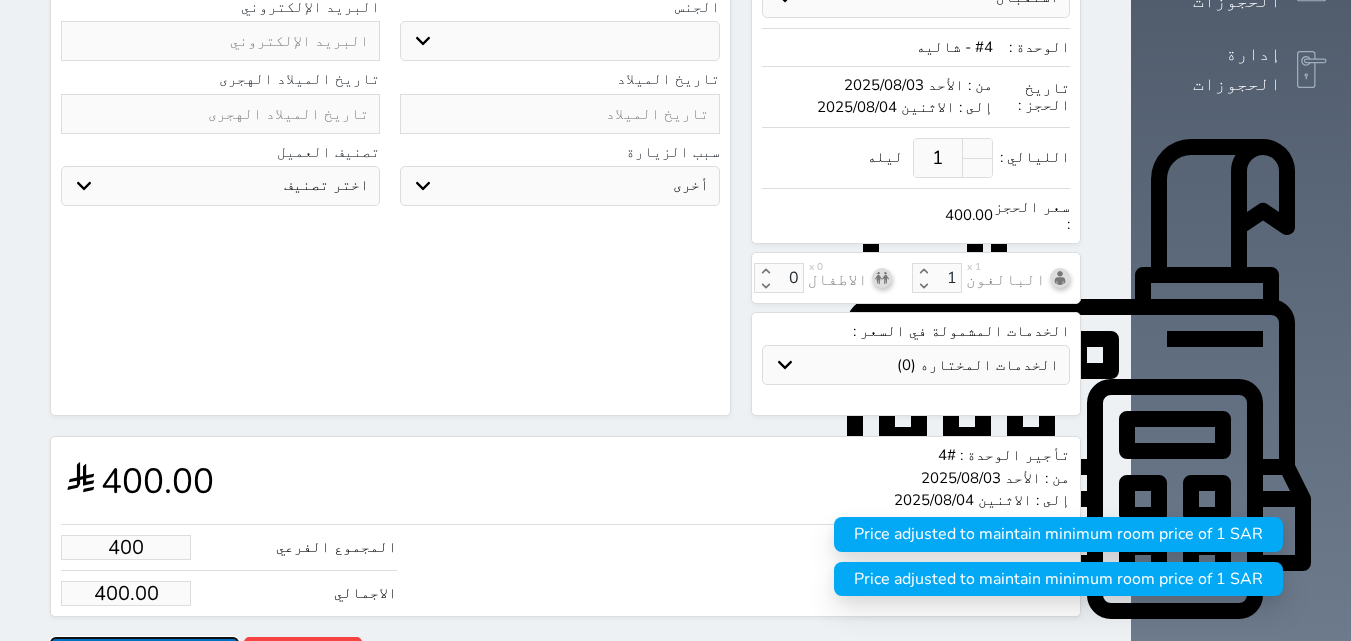 type on "400.00" 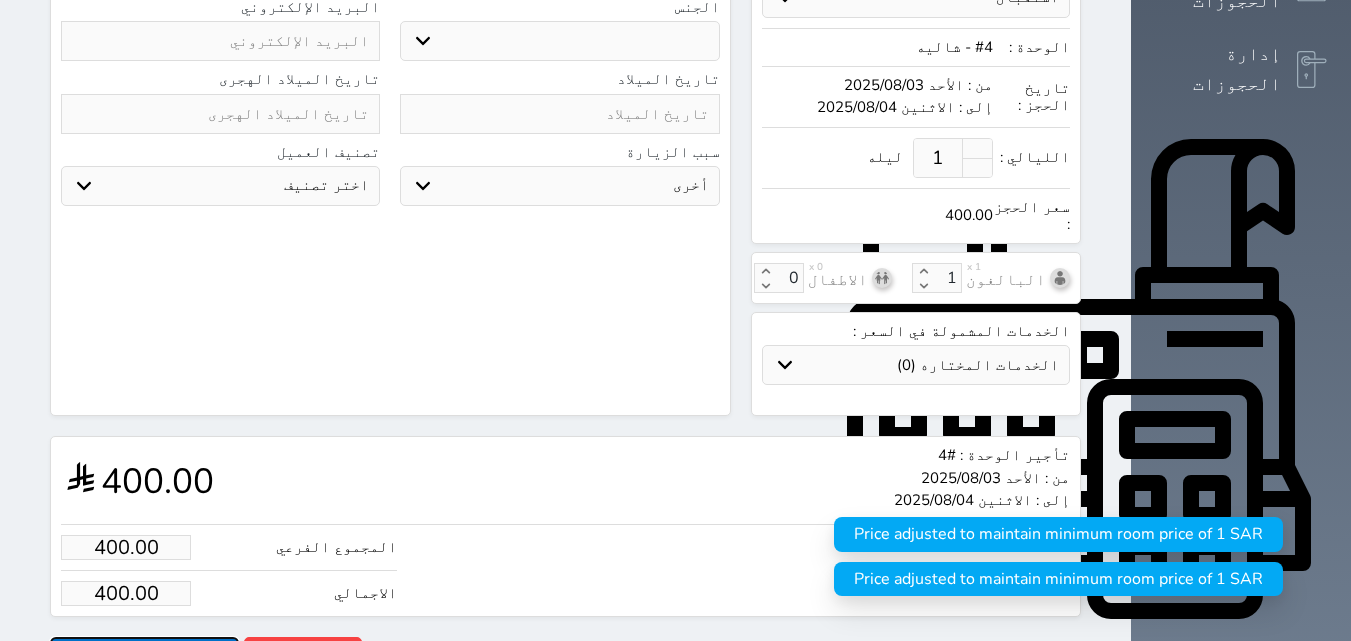 click on "حجز" at bounding box center [144, 654] 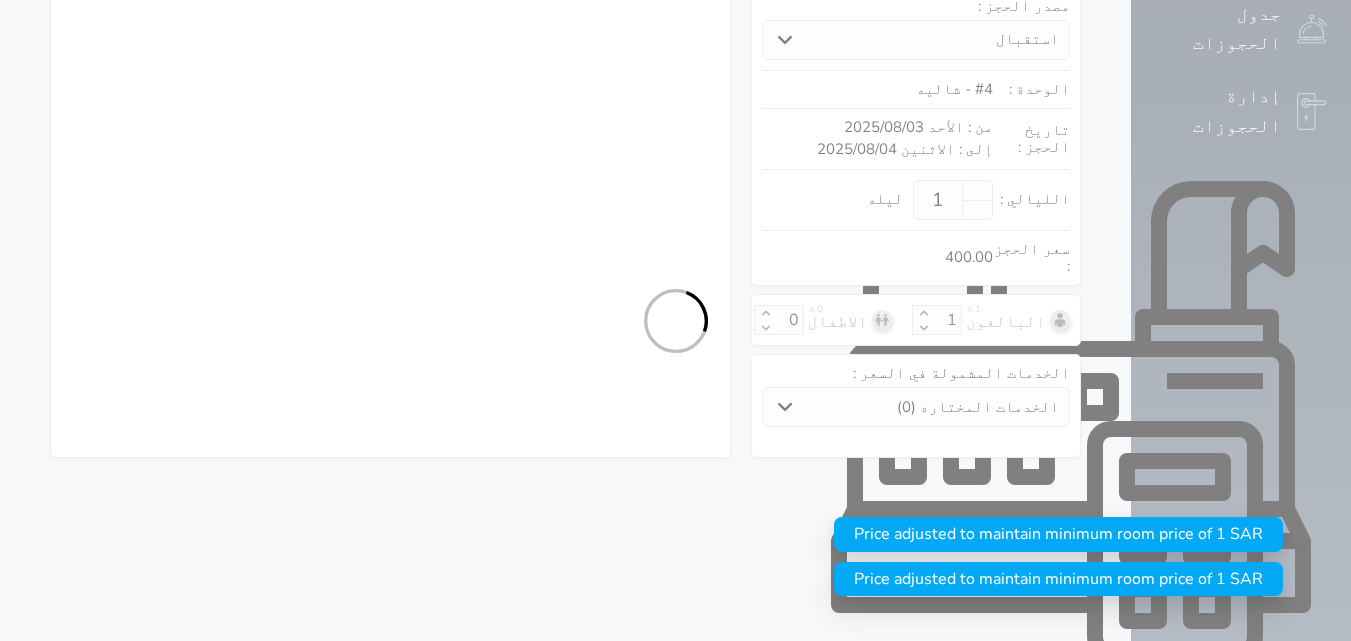 select on "1" 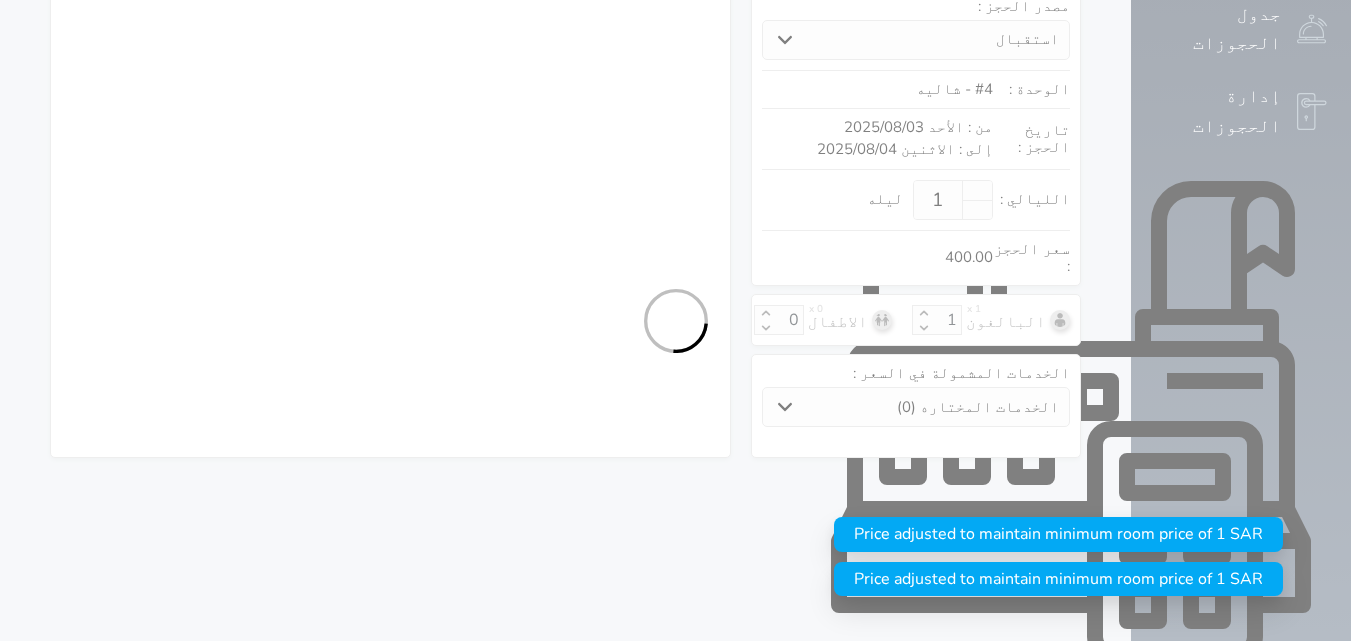 select on "113" 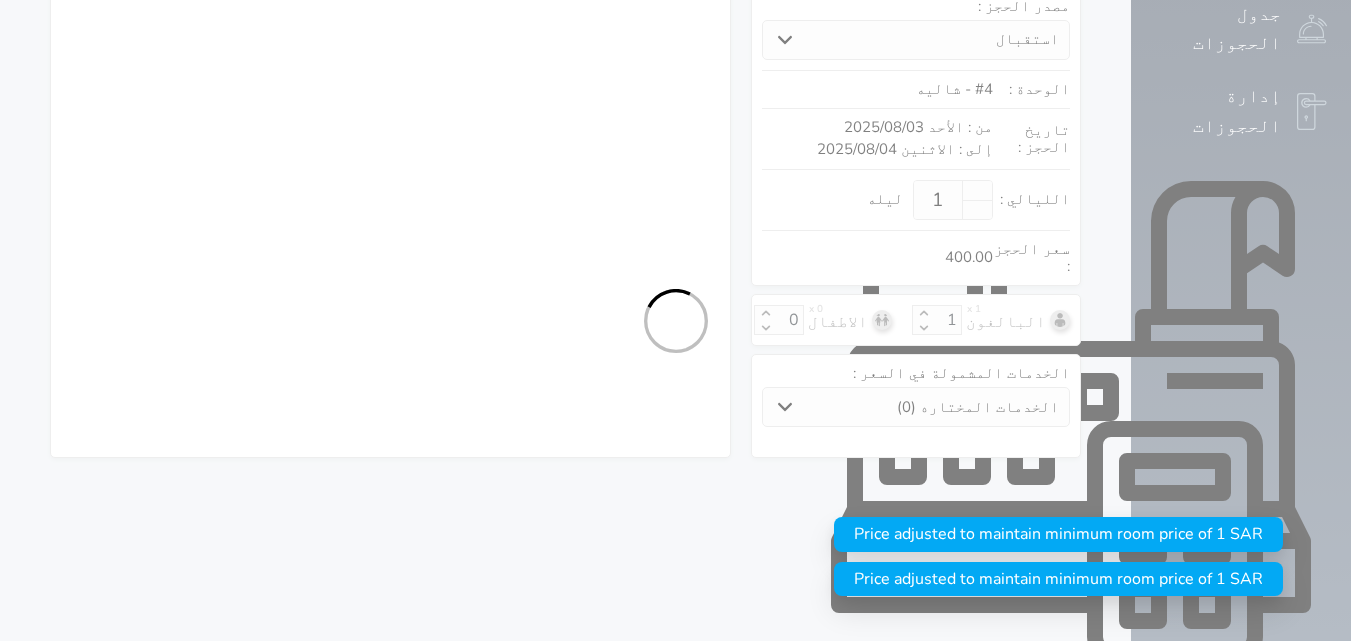 select on "1" 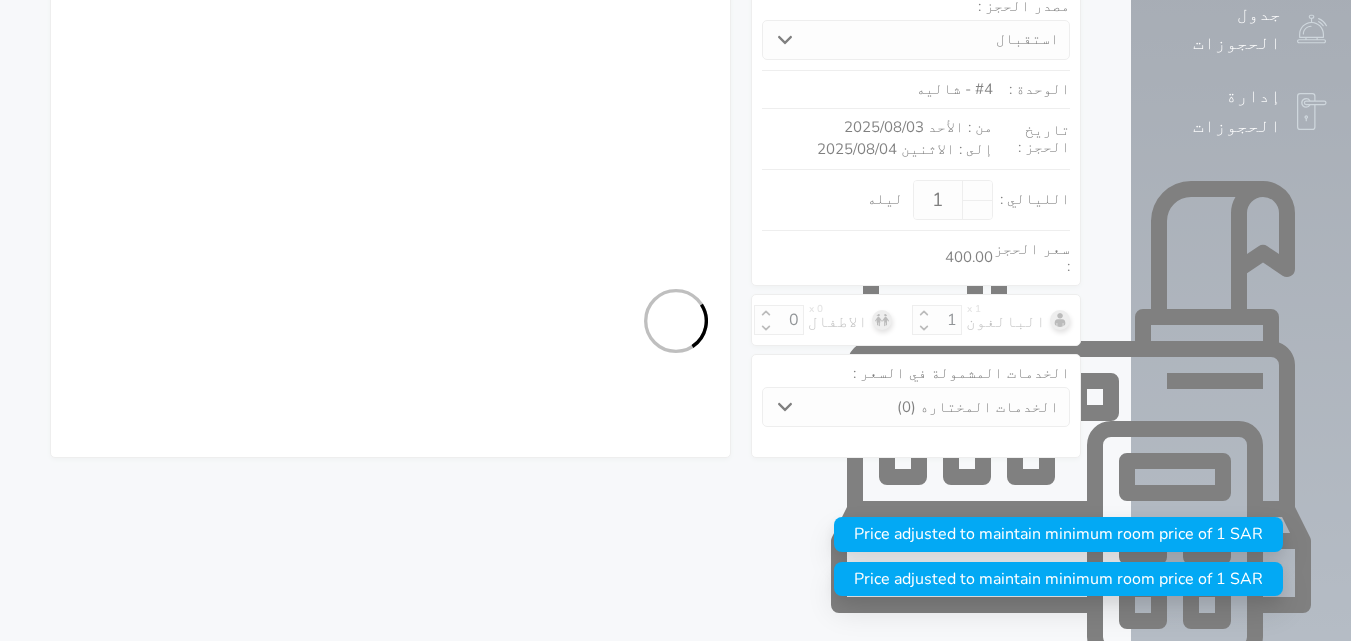 select 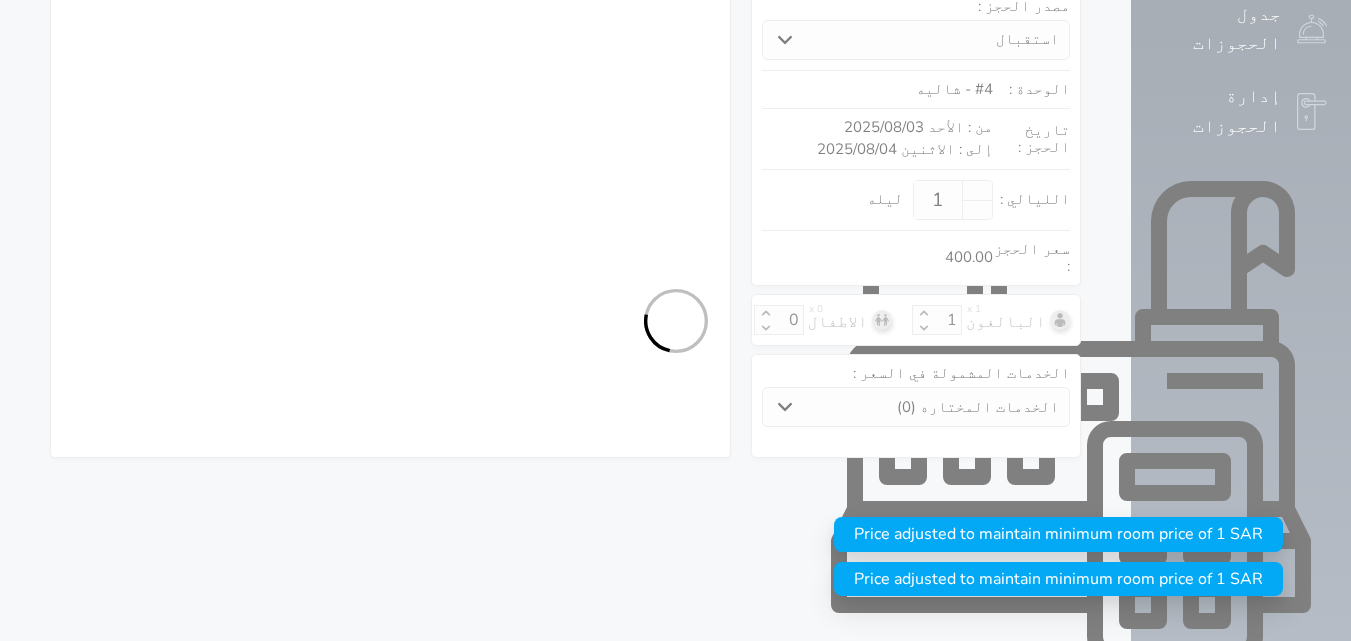 select on "7" 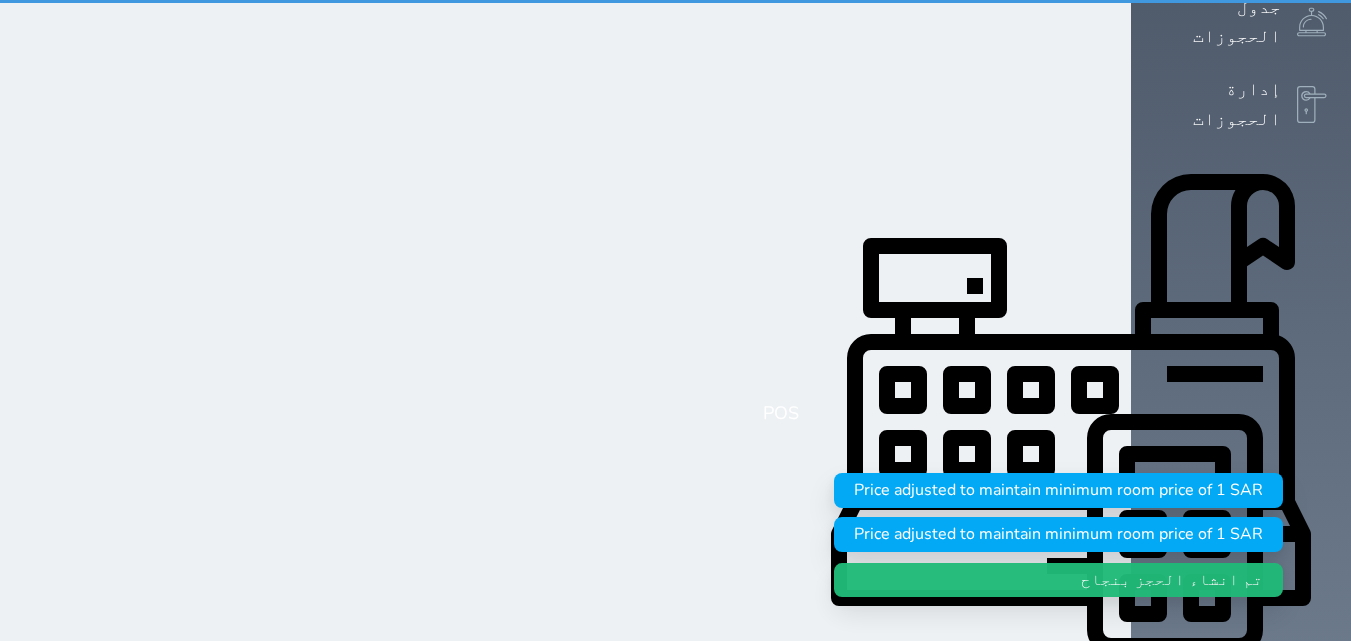 scroll, scrollTop: 0, scrollLeft: 0, axis: both 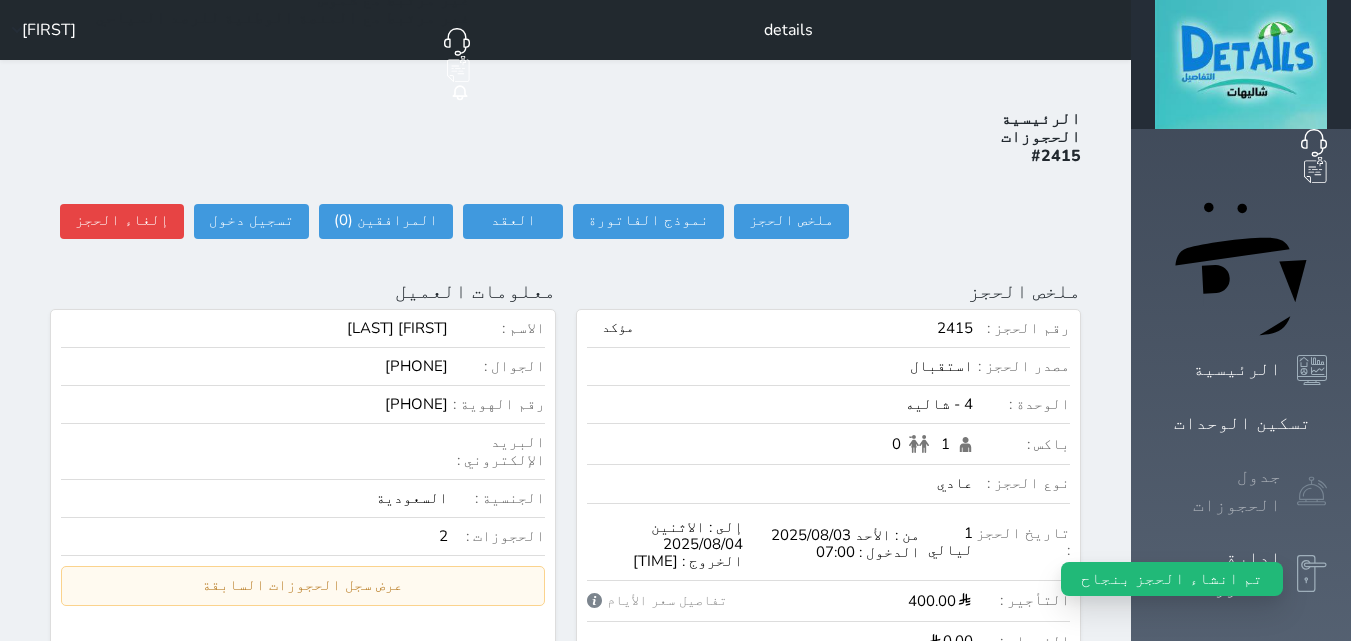 click 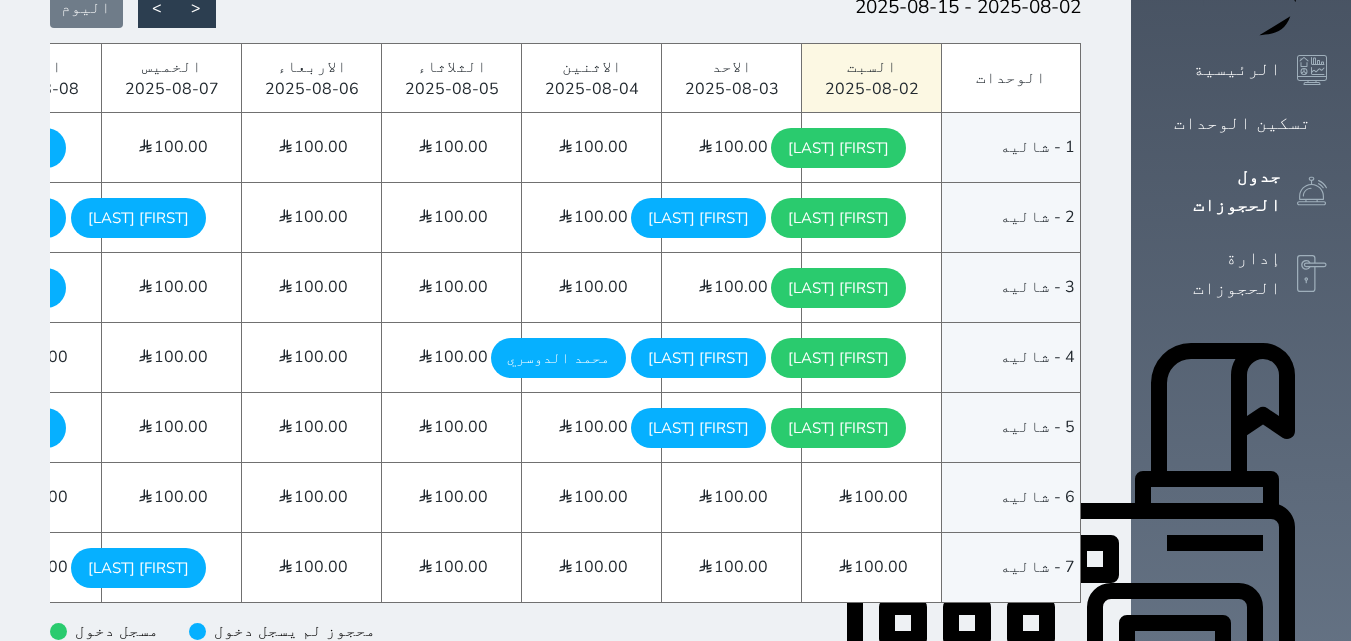 scroll, scrollTop: 200, scrollLeft: 0, axis: vertical 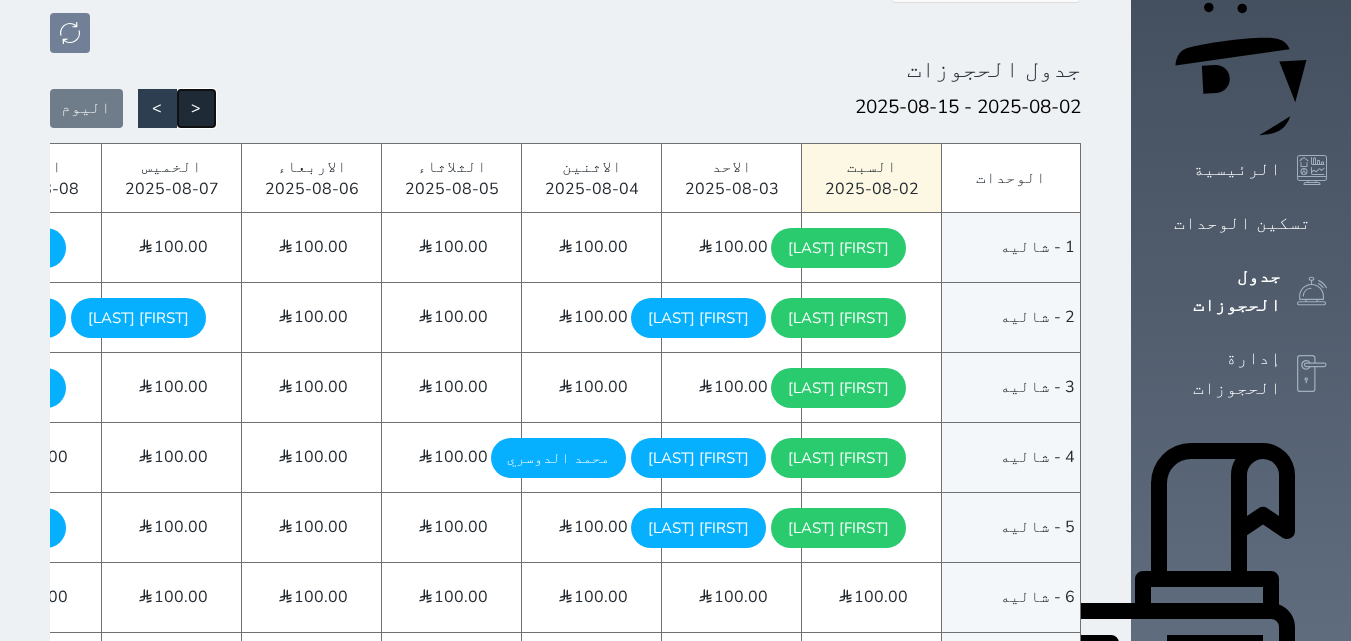 click on "<" at bounding box center [196, 108] 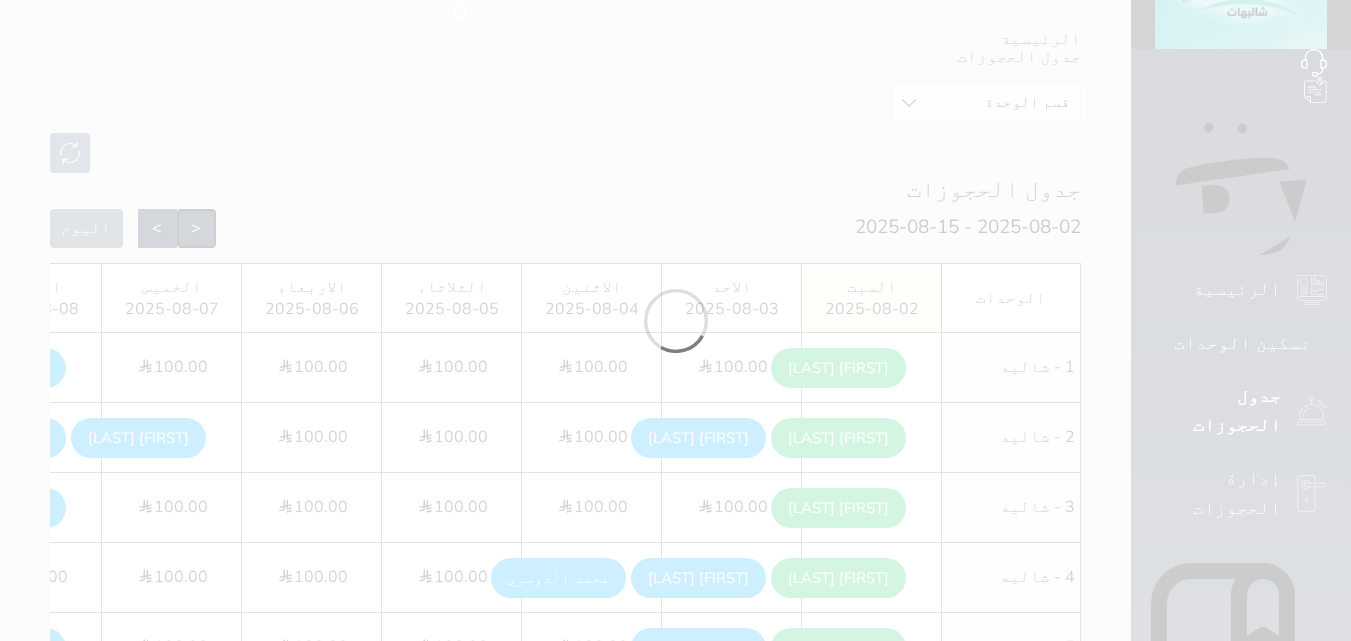 scroll, scrollTop: 0, scrollLeft: 0, axis: both 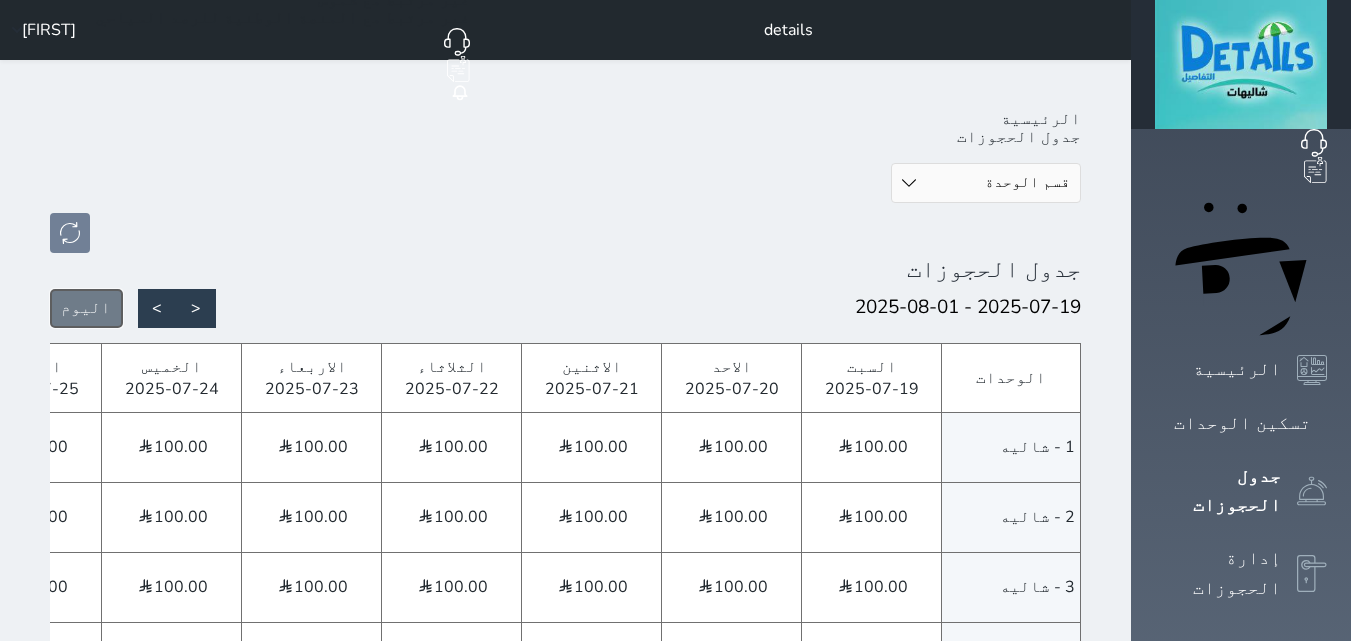 click on "اليوم" at bounding box center [86, 308] 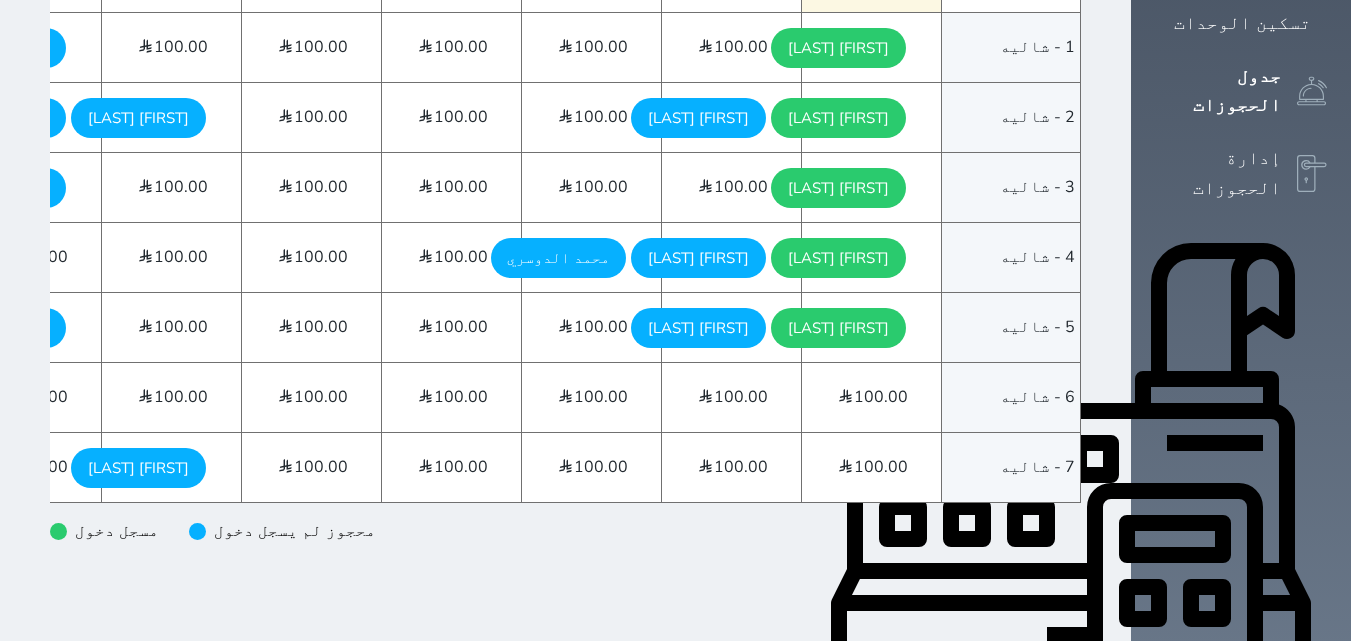 scroll, scrollTop: 300, scrollLeft: 0, axis: vertical 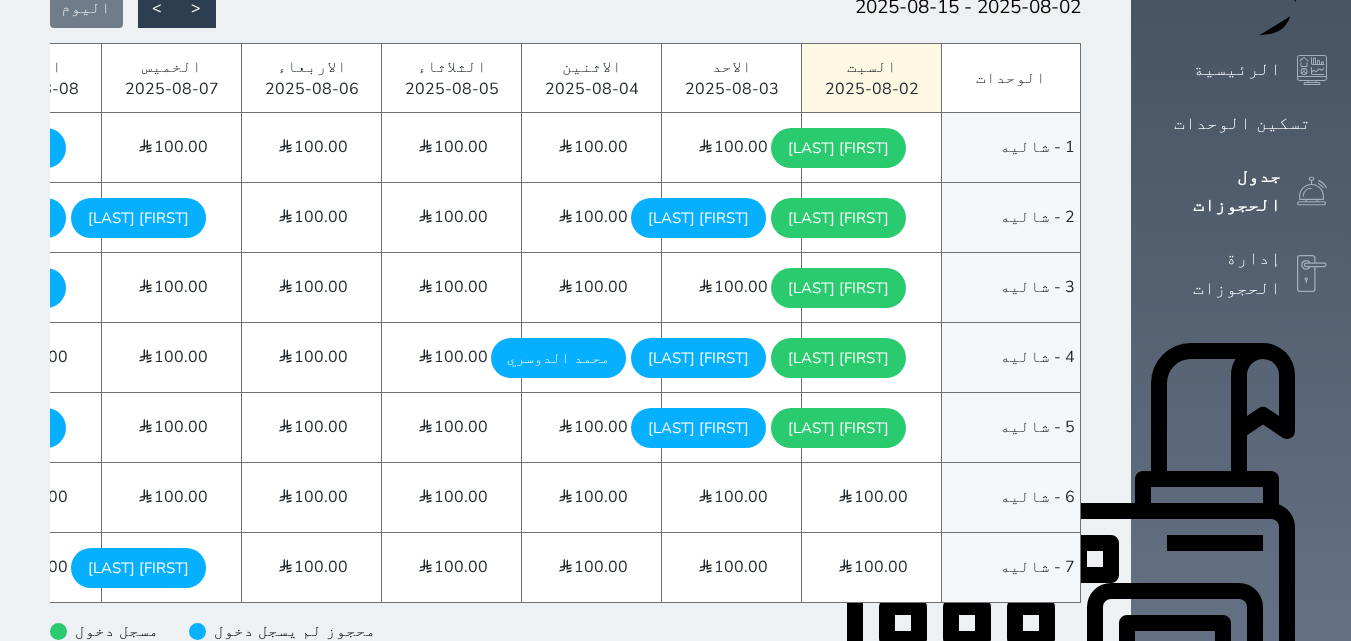click on "[FIRST] [LAST]
[DAY] - [DATE]" at bounding box center (138, 568) 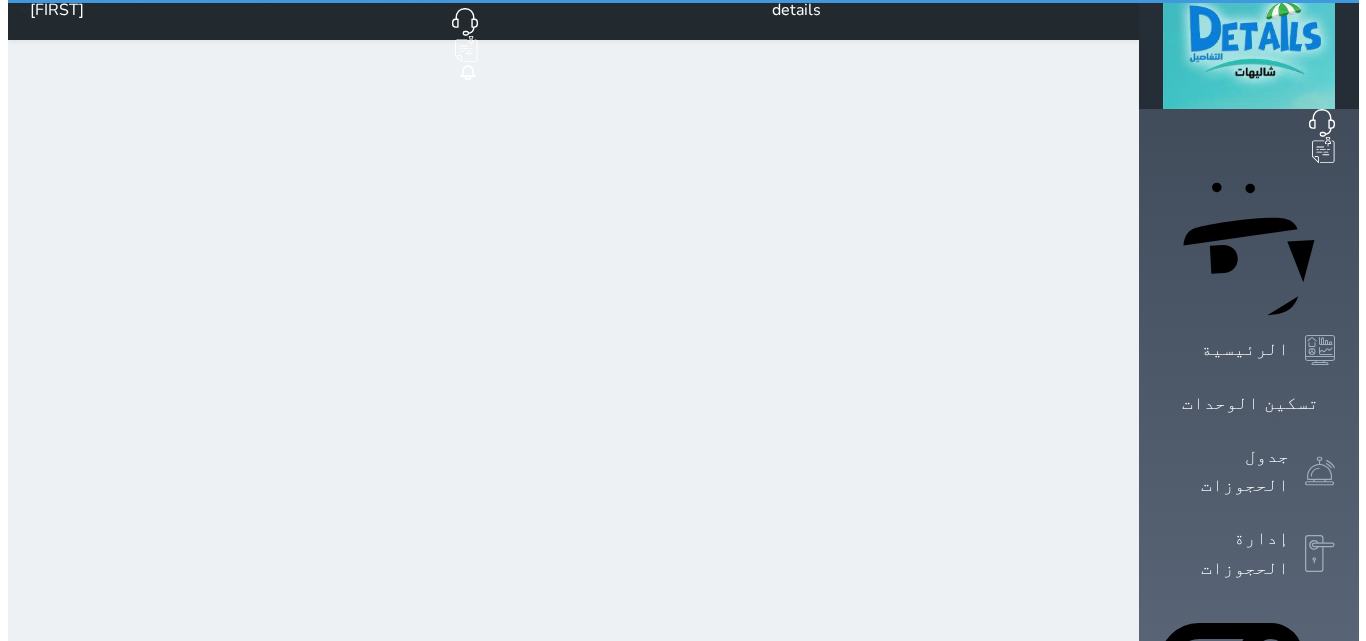 scroll, scrollTop: 0, scrollLeft: 0, axis: both 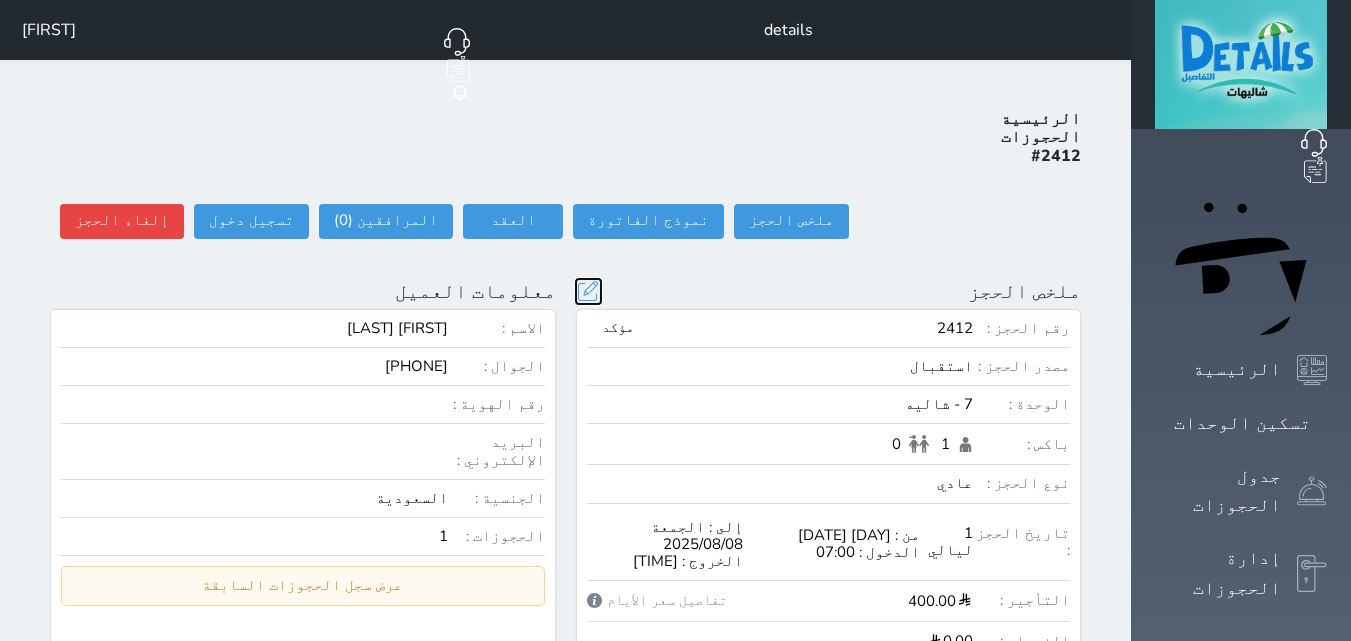 click at bounding box center [588, 291] 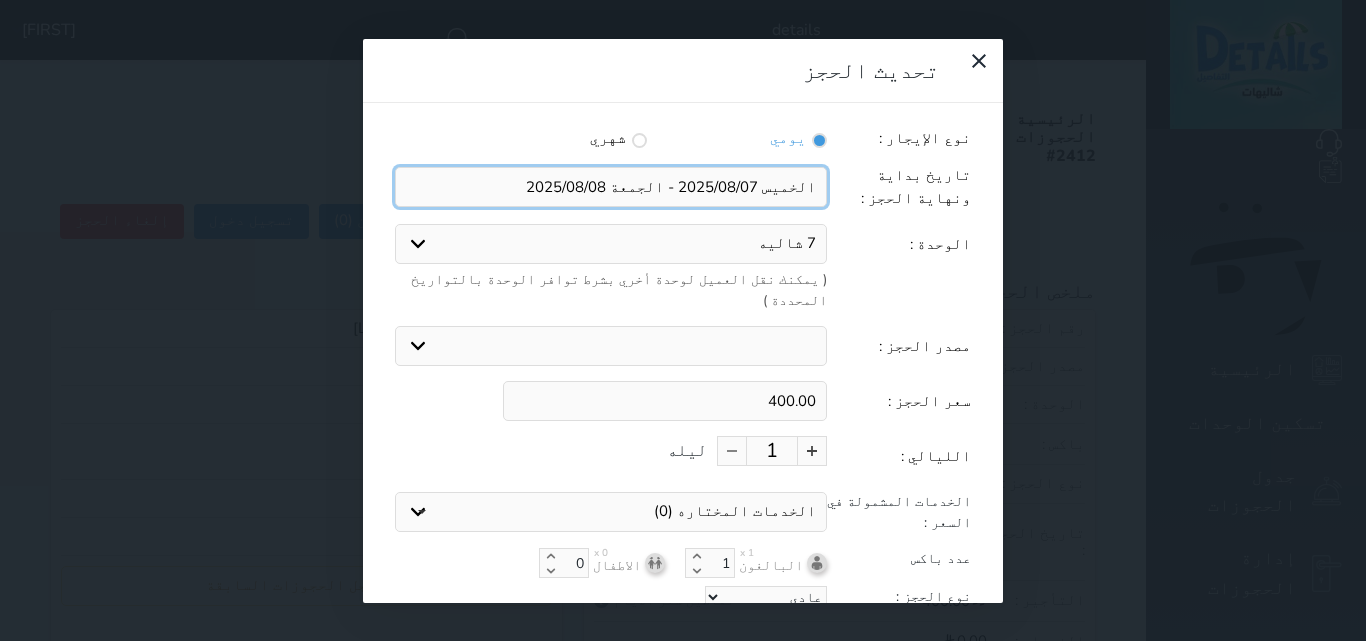 click at bounding box center [611, 187] 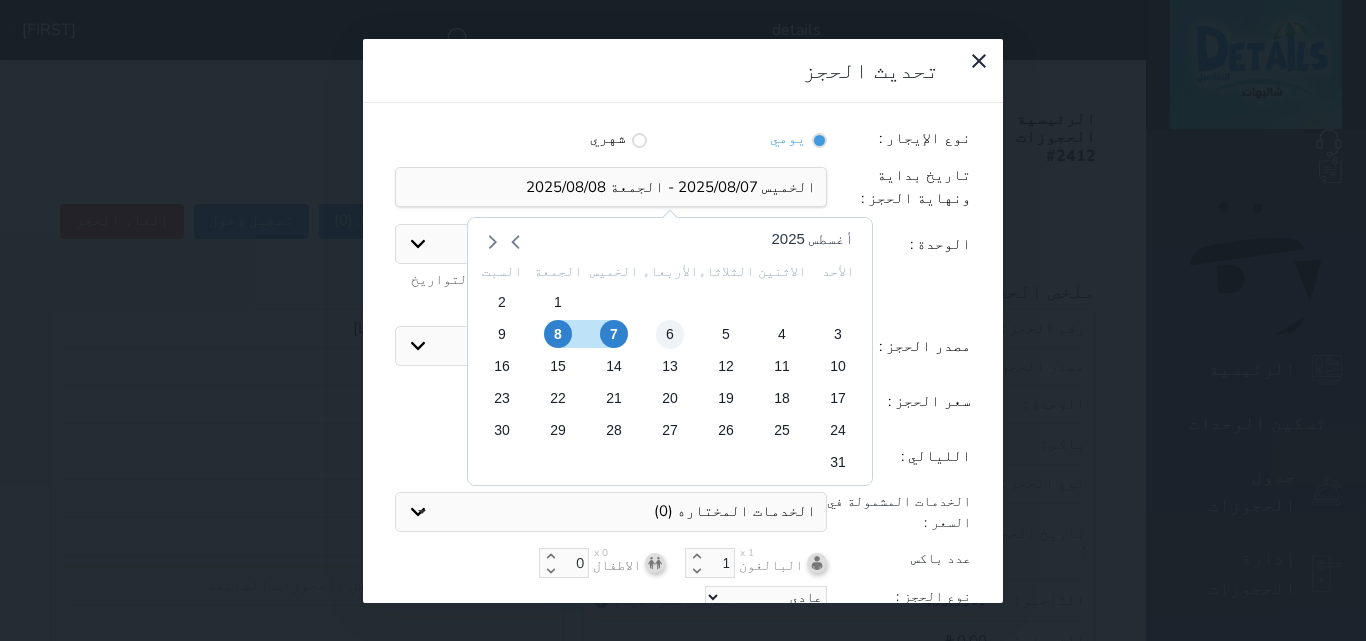 click on "6" at bounding box center [670, 334] 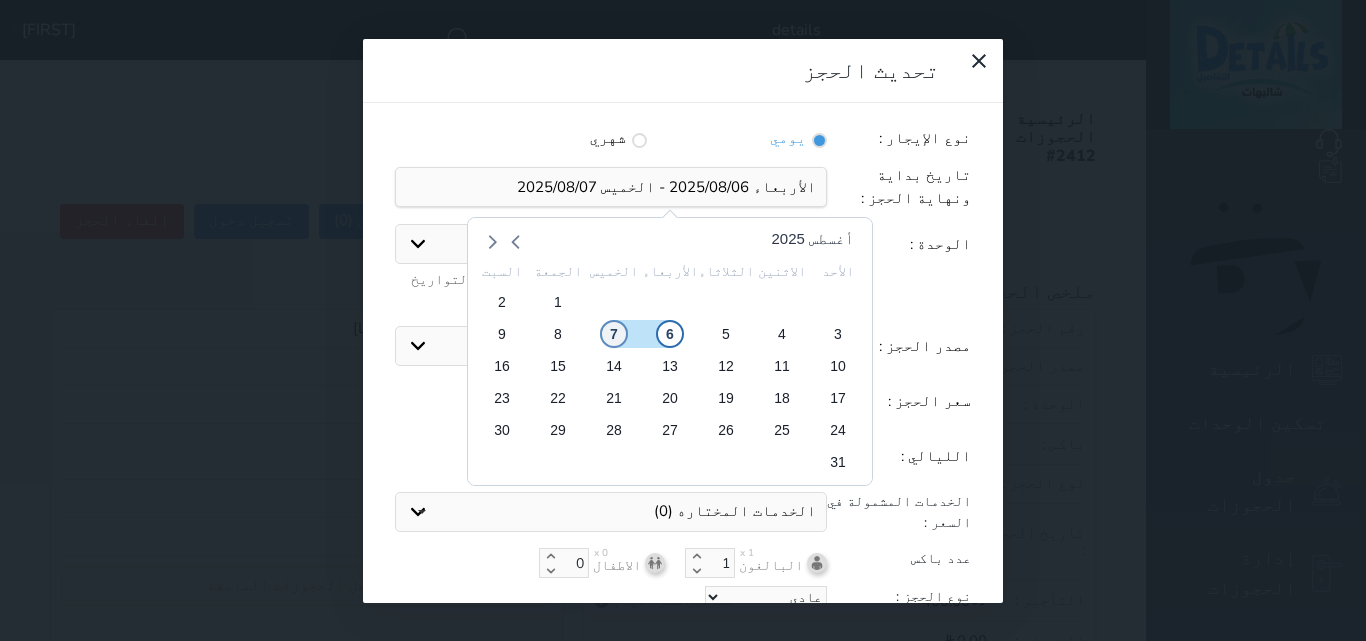 click on "7" at bounding box center [614, 334] 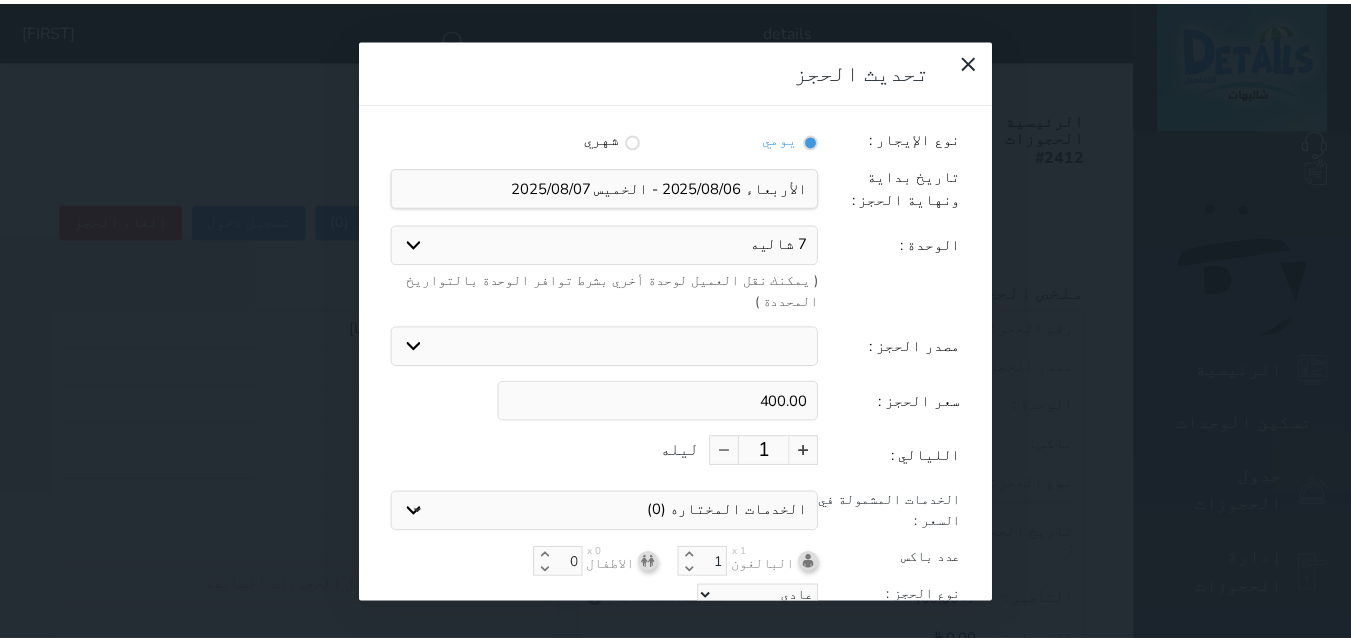 scroll, scrollTop: 45, scrollLeft: 0, axis: vertical 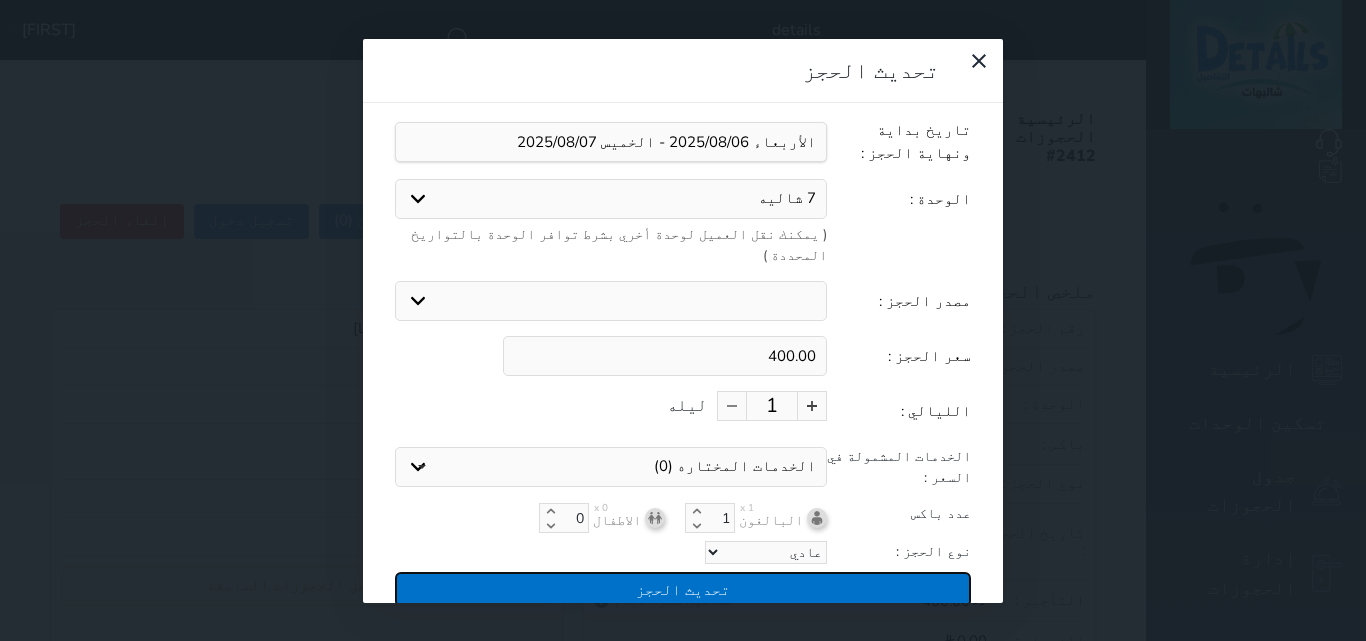 click on "تحديث الحجز" at bounding box center [683, 589] 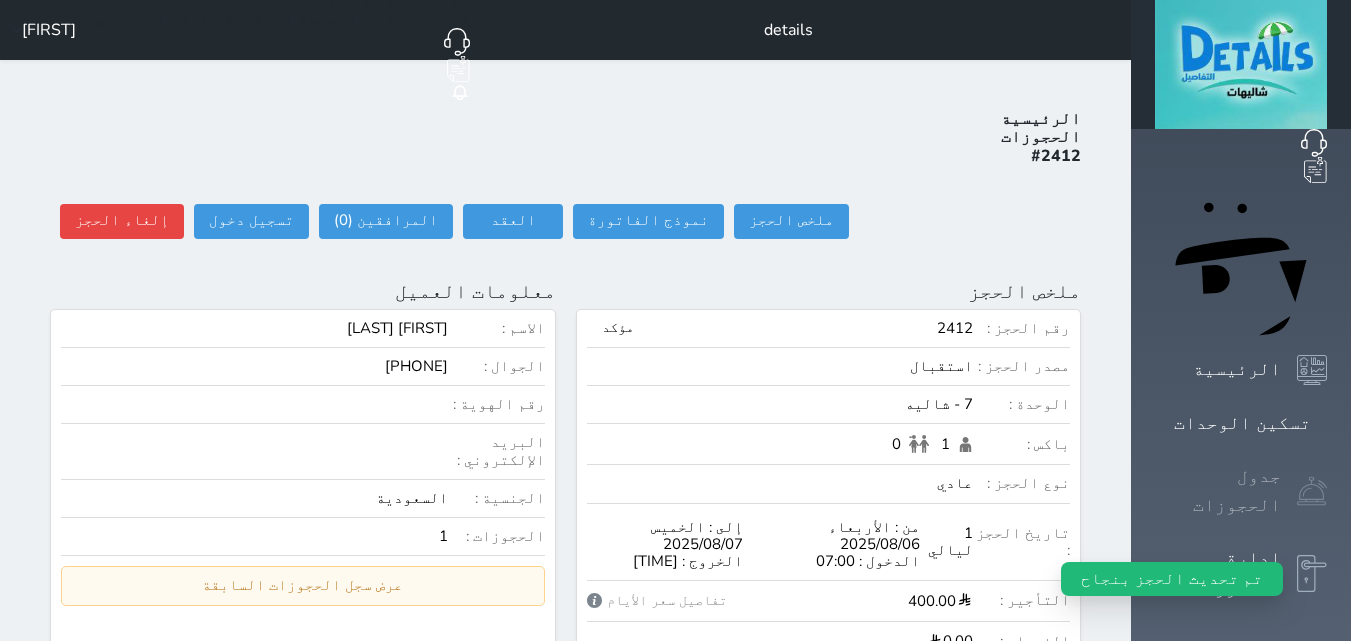 click on "جدول الحجوزات" at bounding box center (1218, 491) 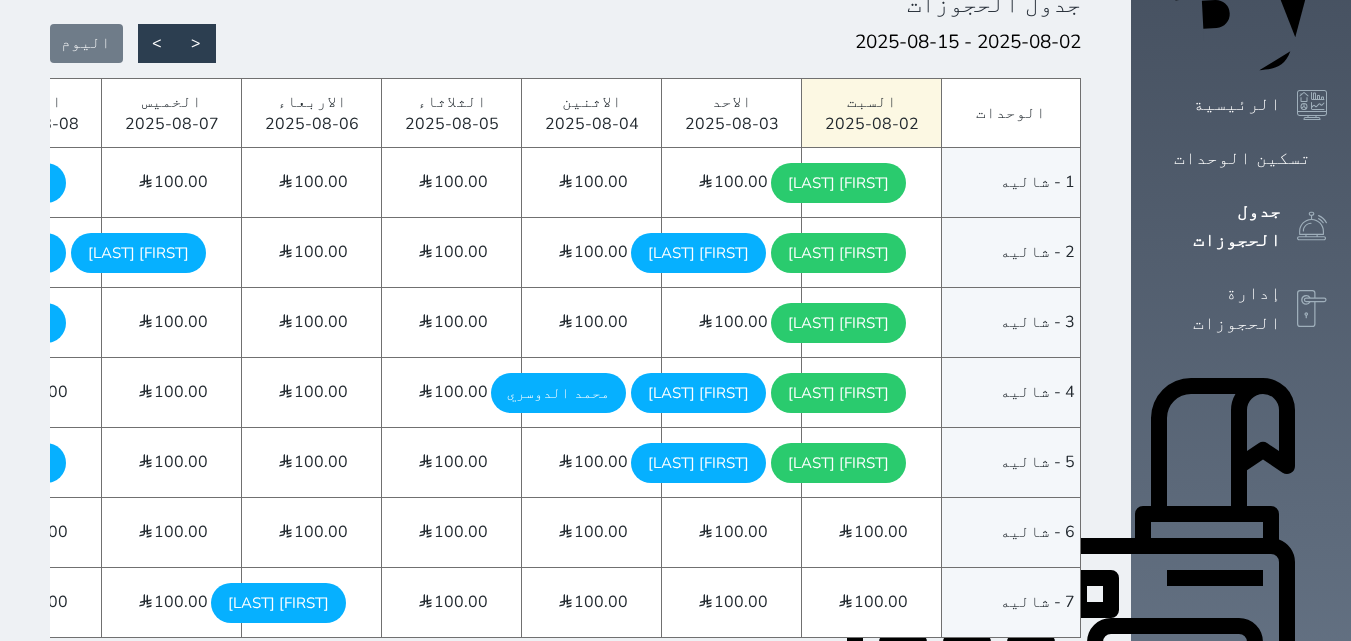 scroll, scrollTop: 300, scrollLeft: 0, axis: vertical 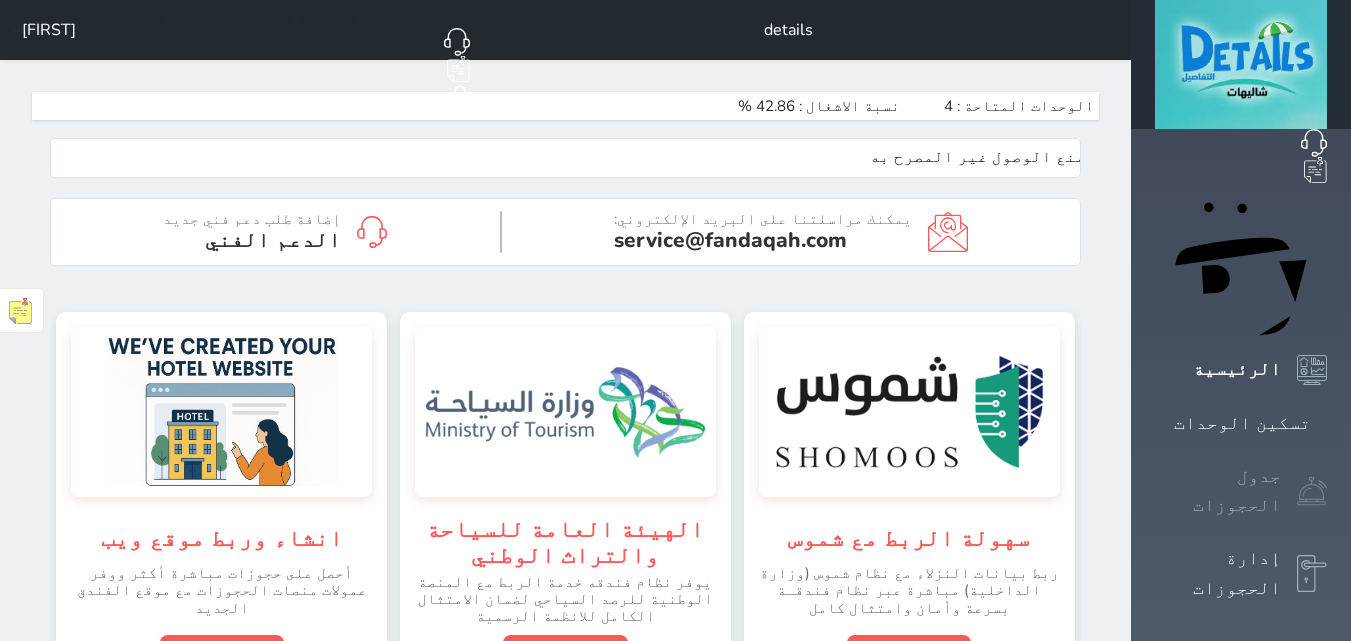 click at bounding box center (1312, 491) 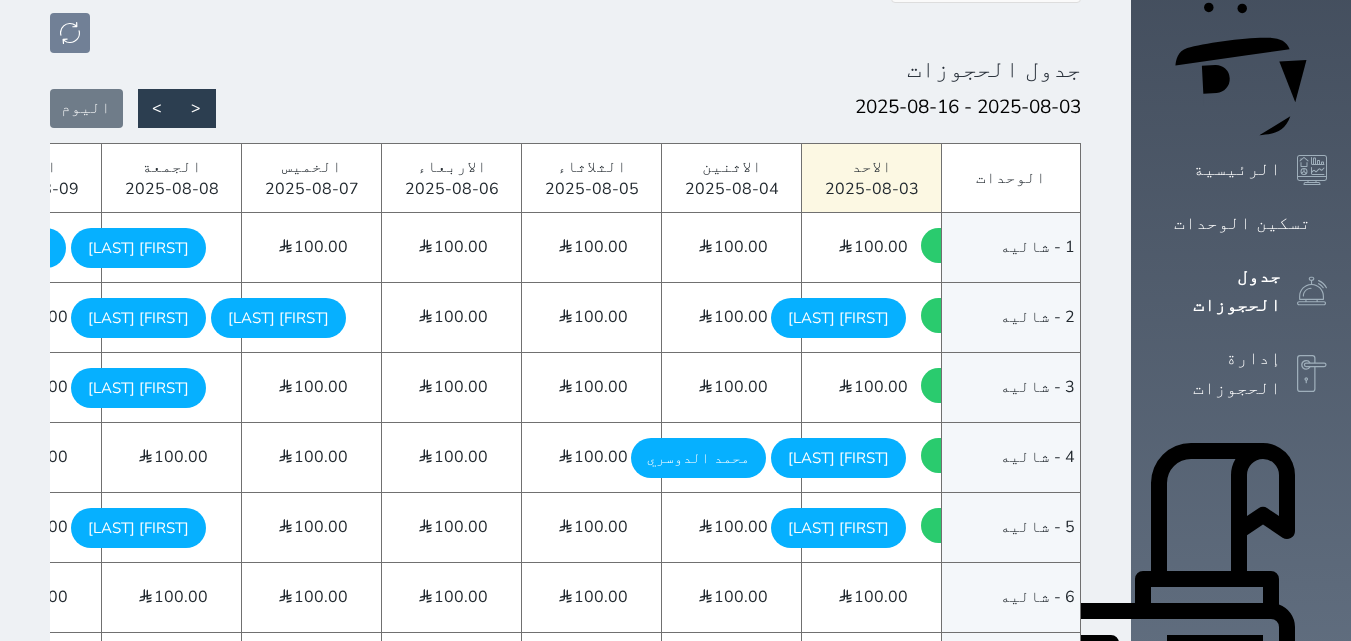 scroll, scrollTop: 300, scrollLeft: 0, axis: vertical 